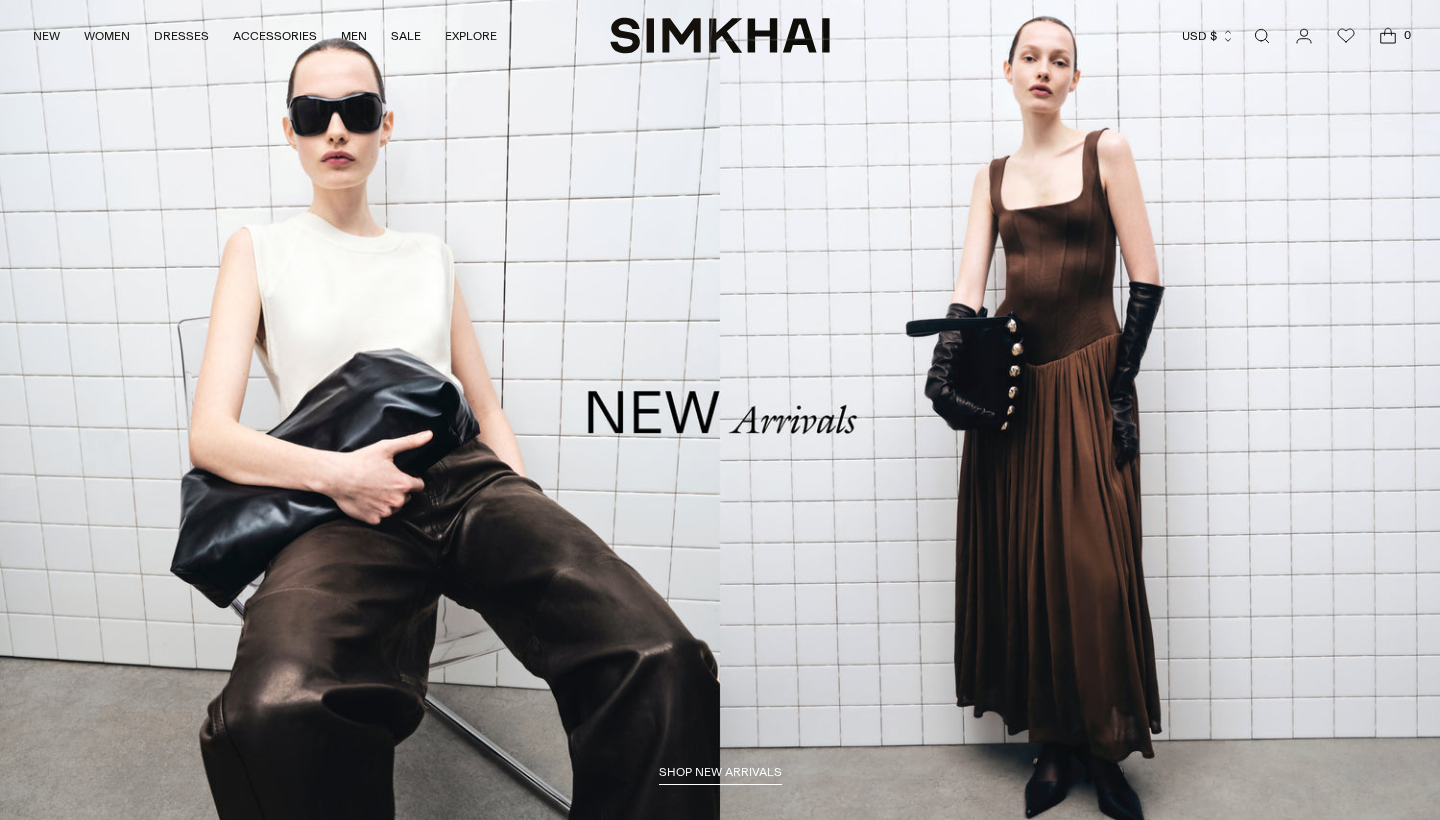 scroll, scrollTop: 0, scrollLeft: 0, axis: both 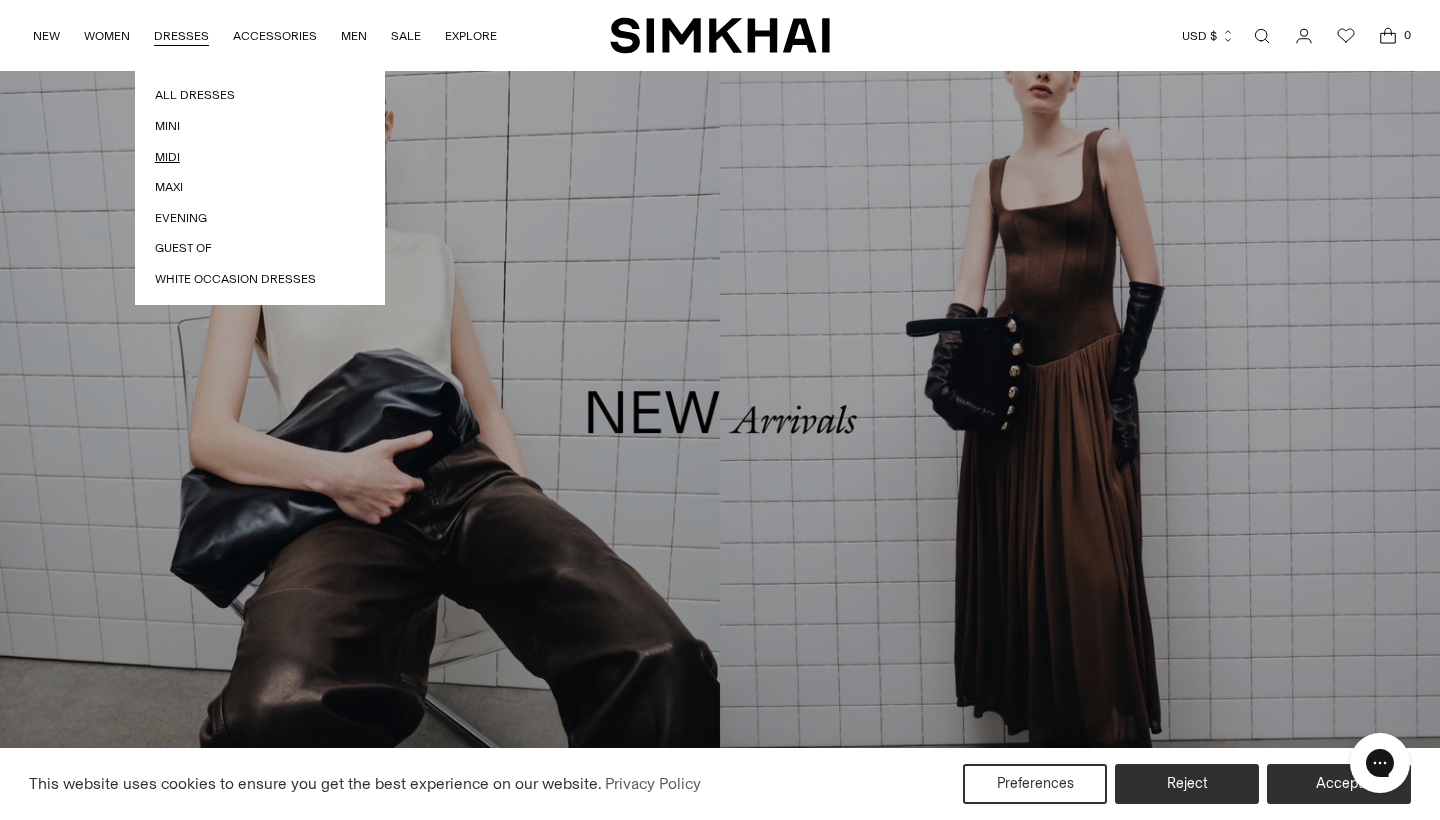 click on "Midi" at bounding box center (260, 157) 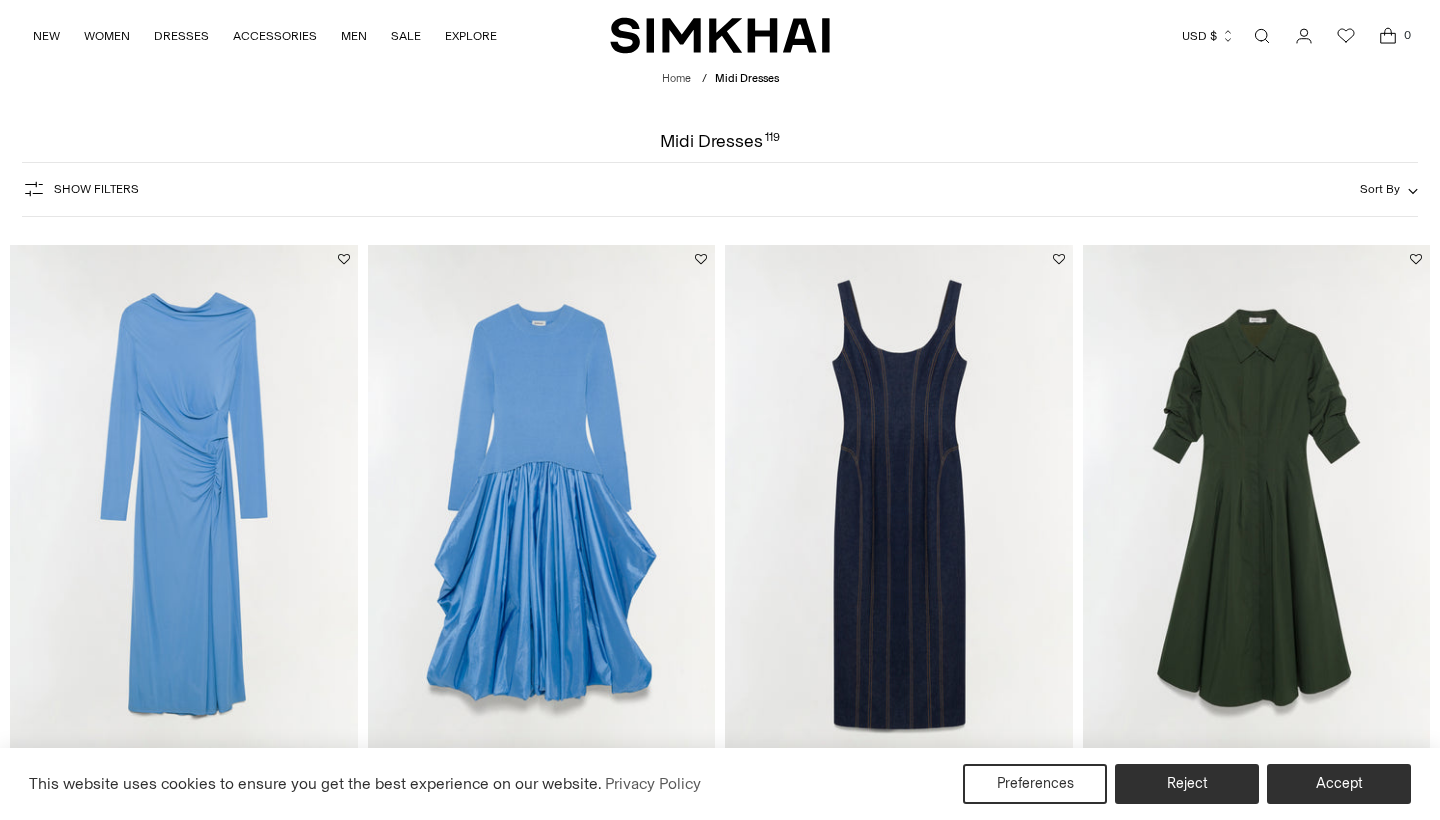 scroll, scrollTop: 0, scrollLeft: 0, axis: both 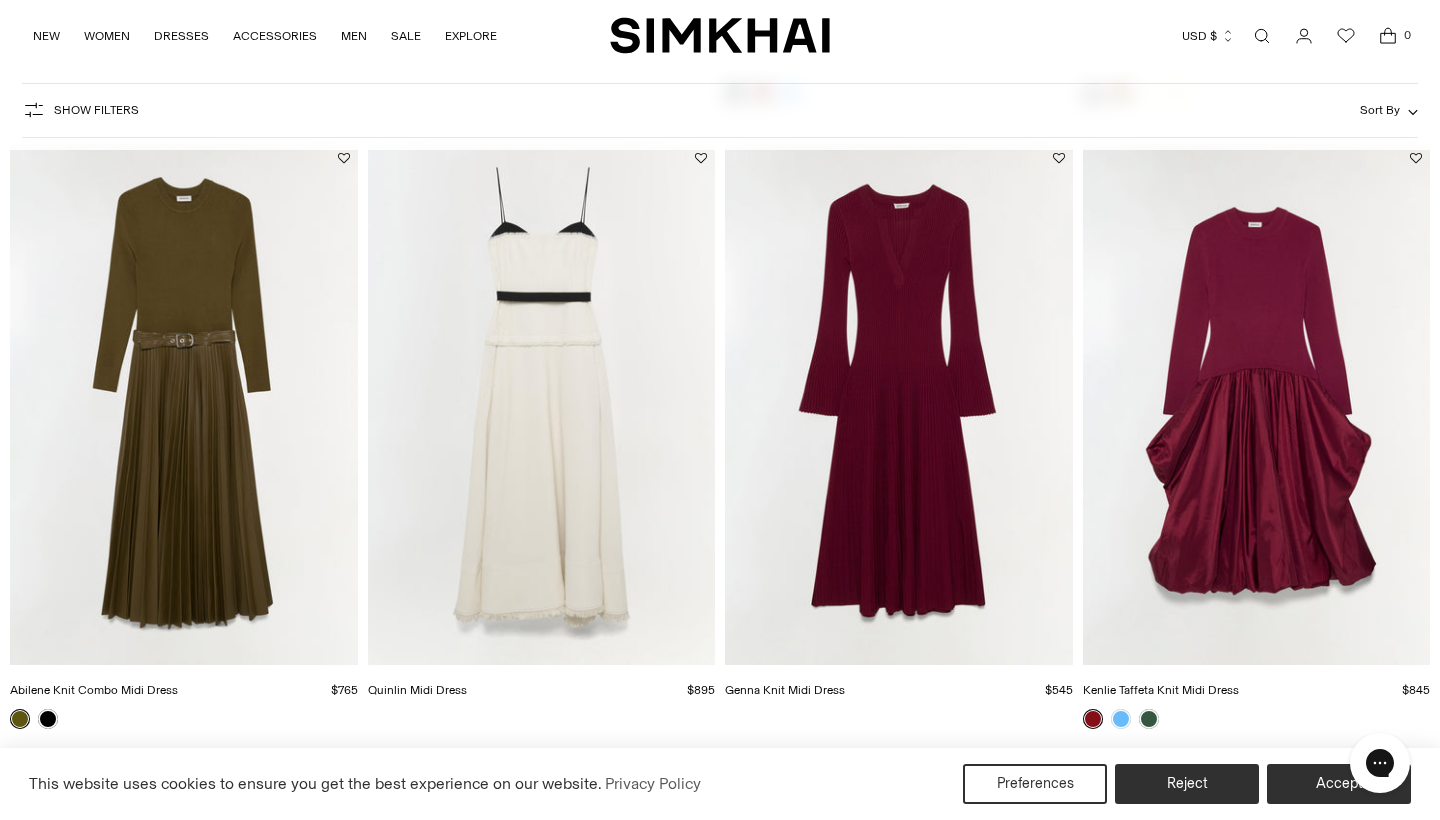 click at bounding box center (0, 0) 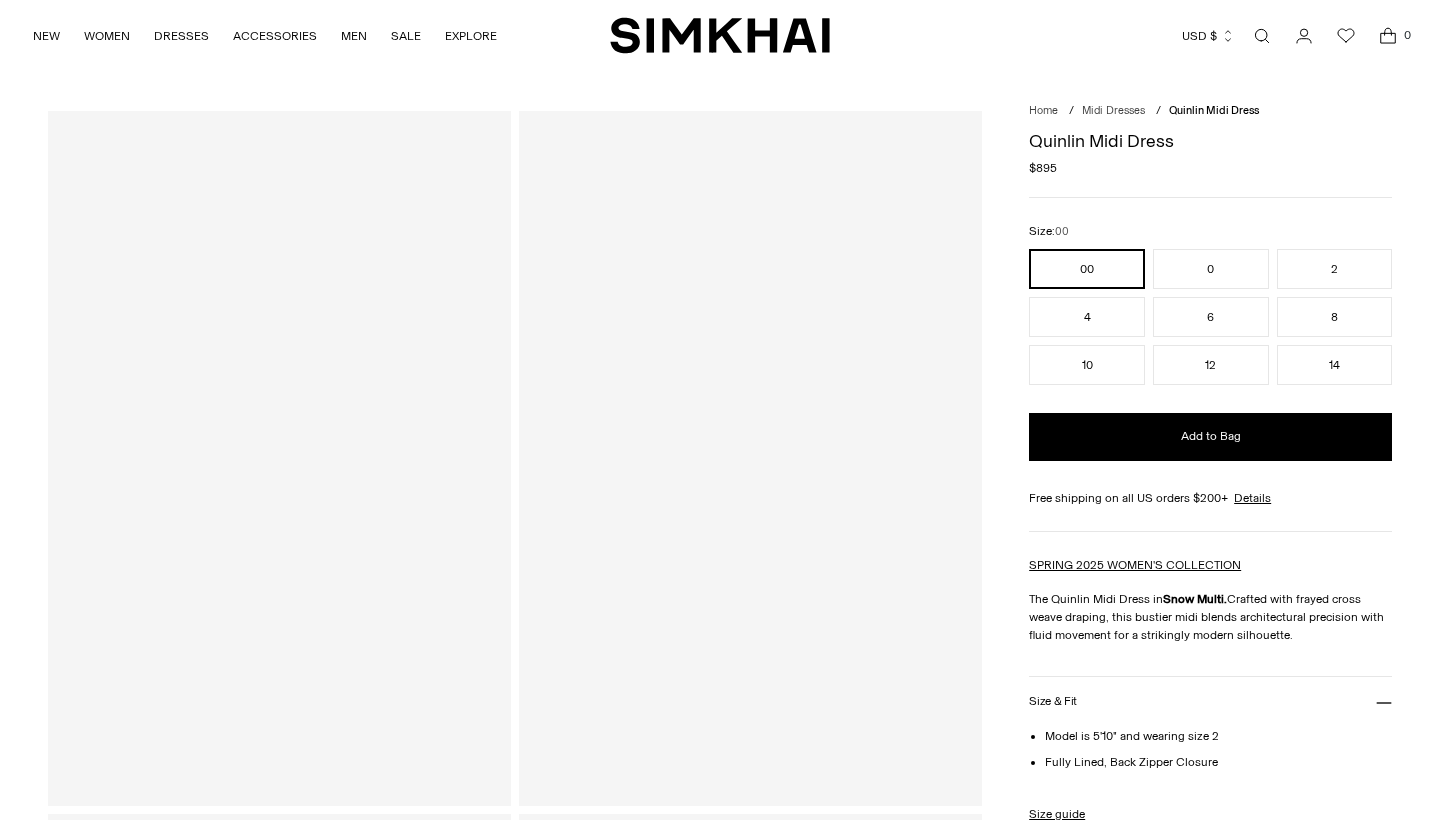 scroll, scrollTop: 0, scrollLeft: 0, axis: both 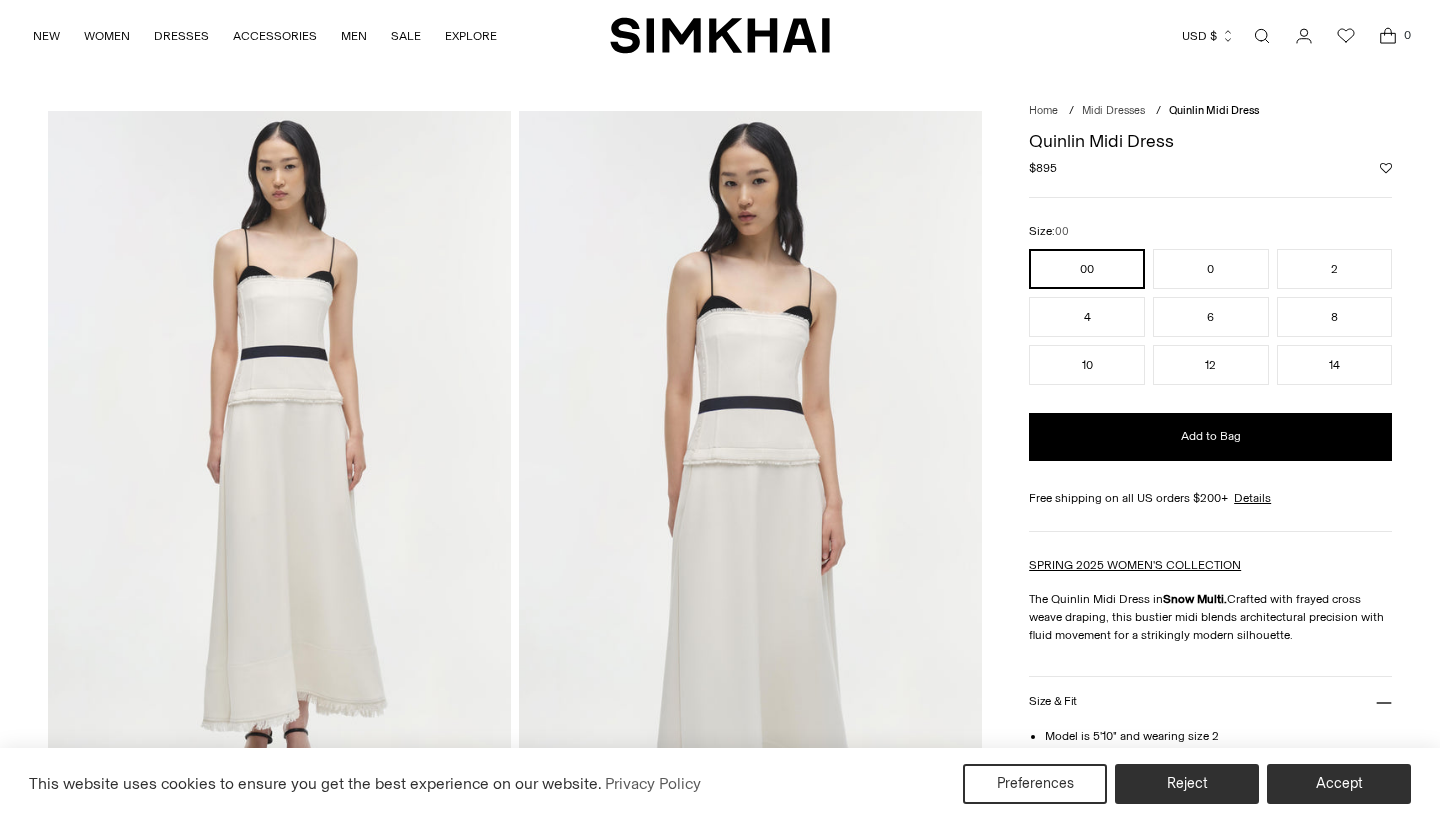 click at bounding box center (279, 458) 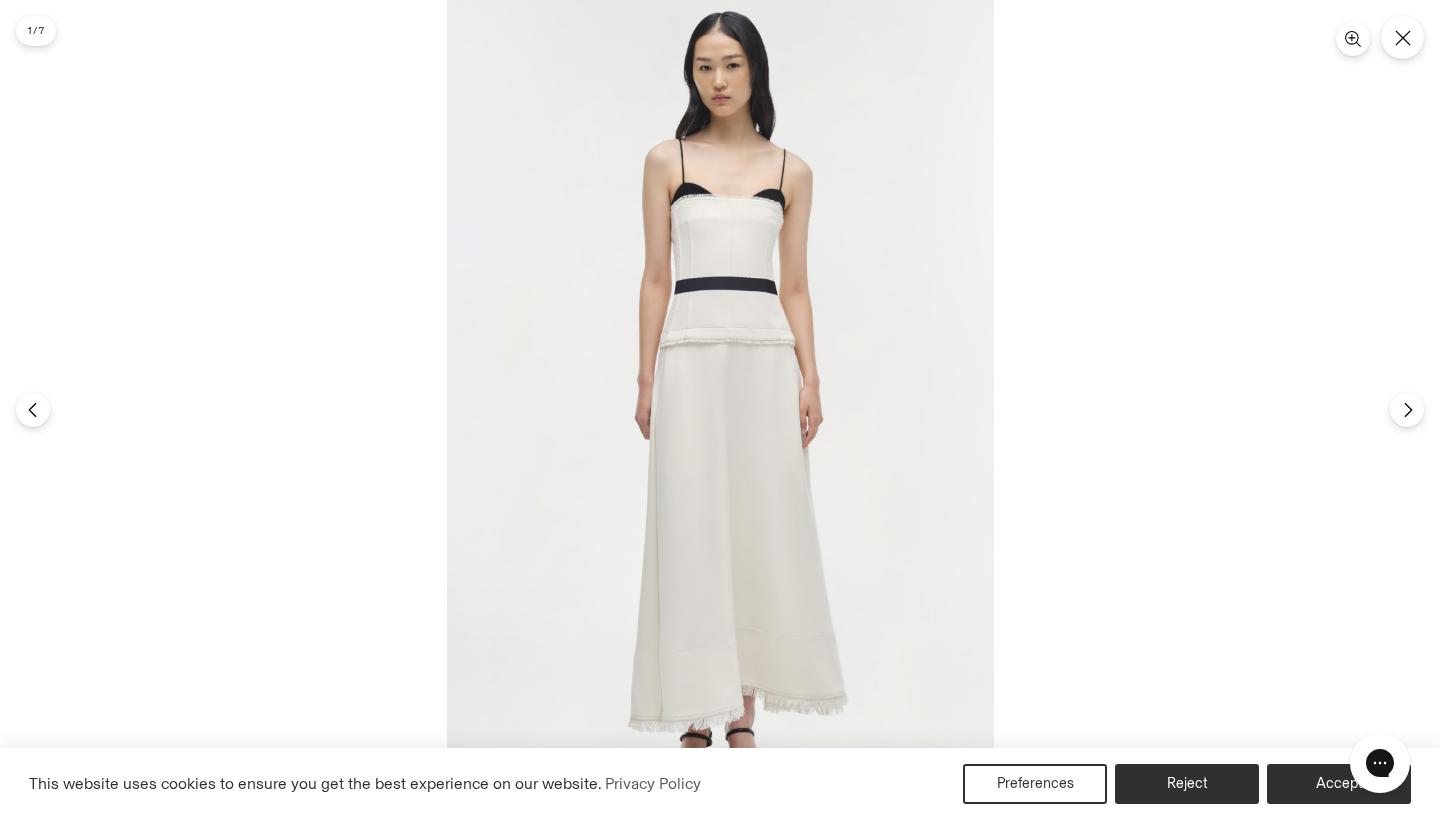 scroll, scrollTop: 0, scrollLeft: 0, axis: both 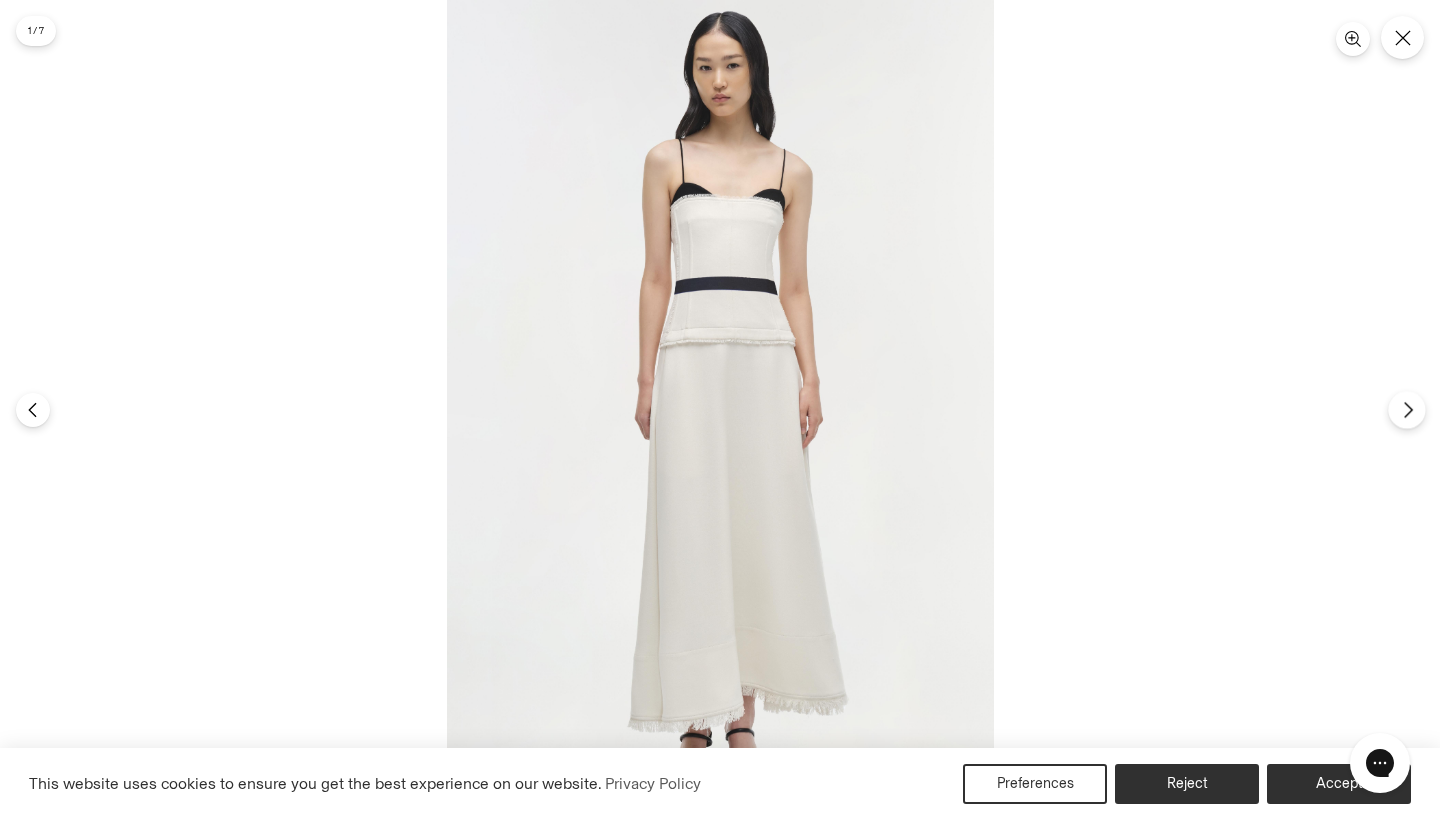 click 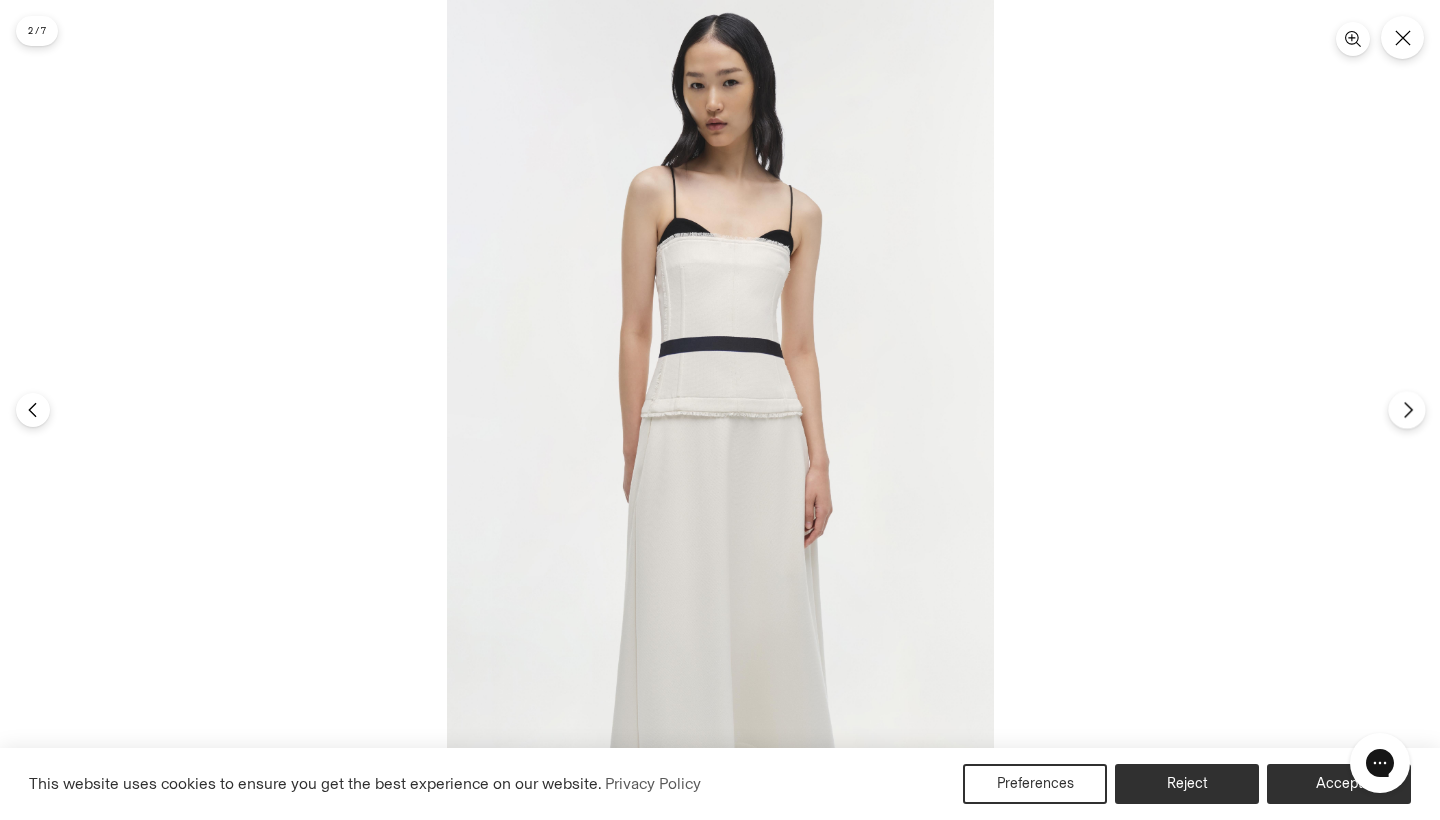 click 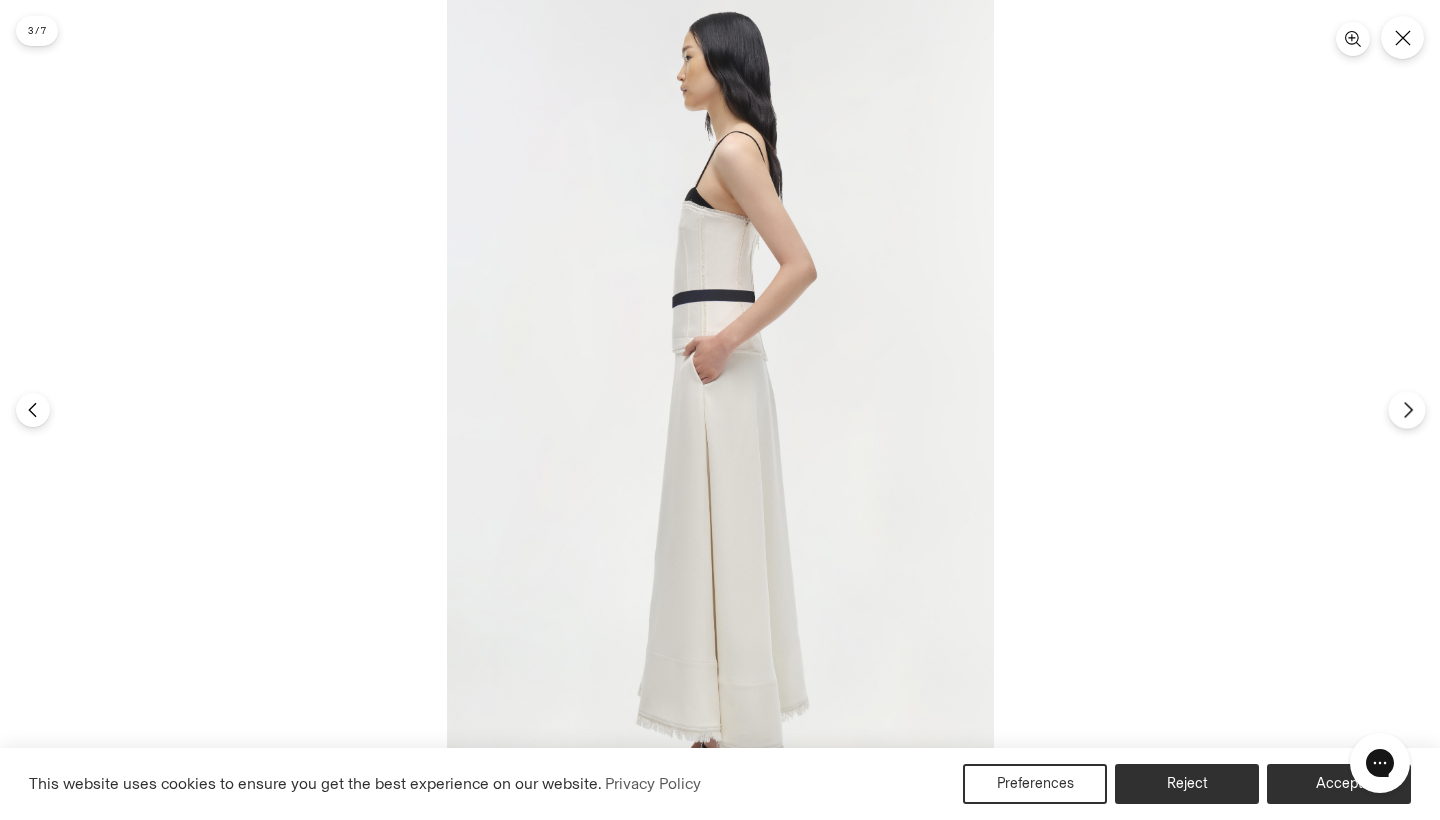 click 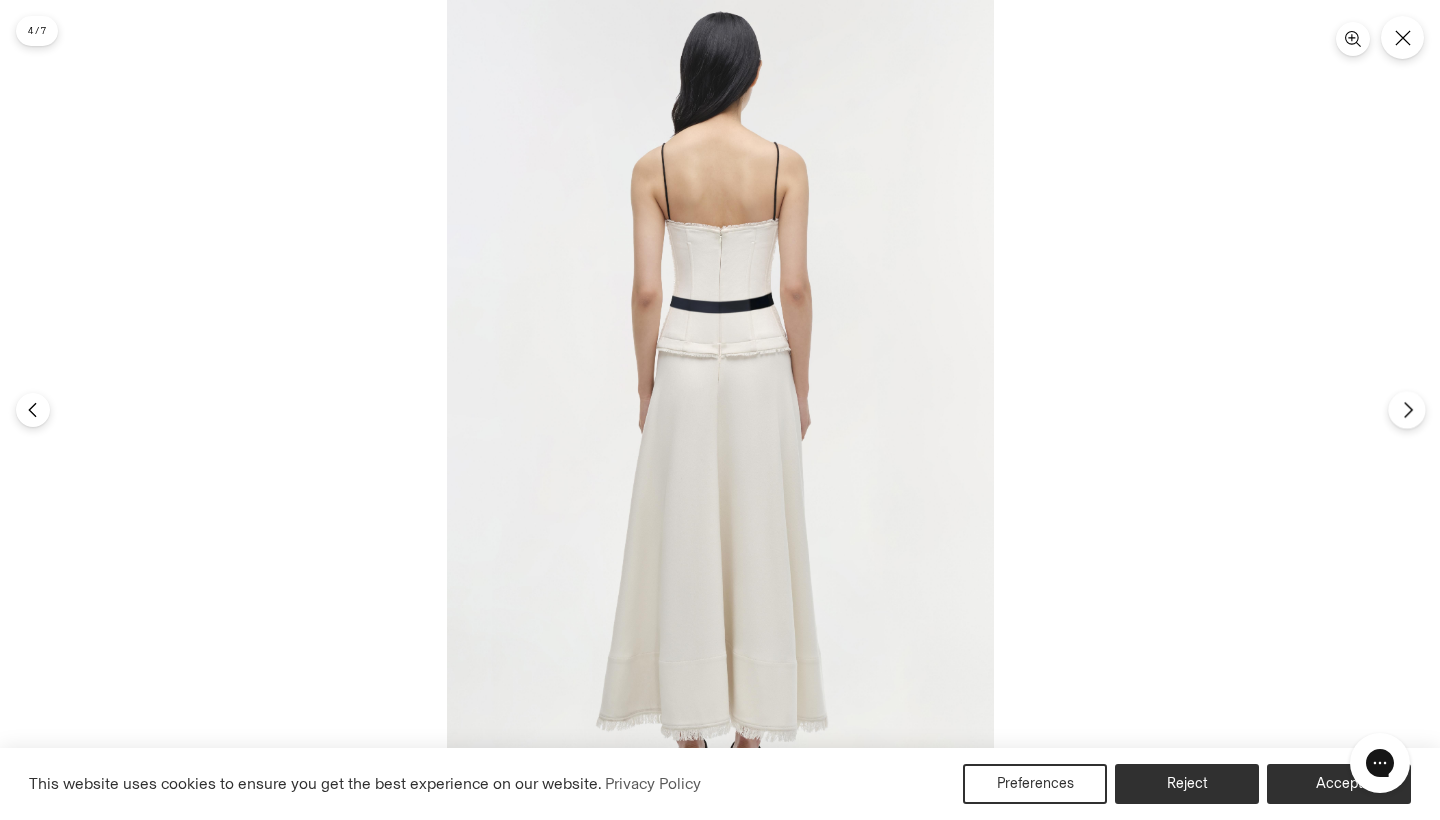 click 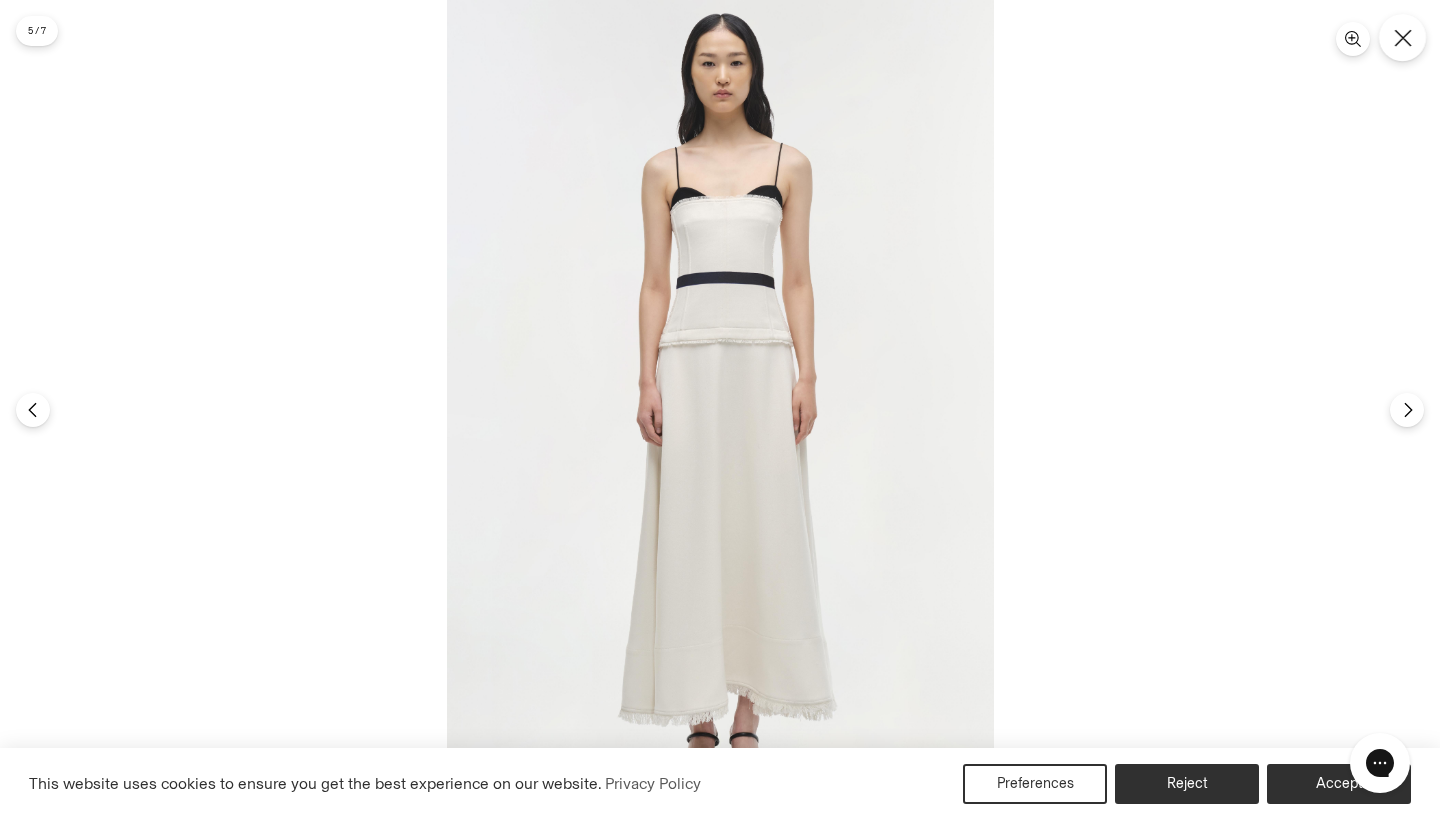 click at bounding box center [1402, 37] 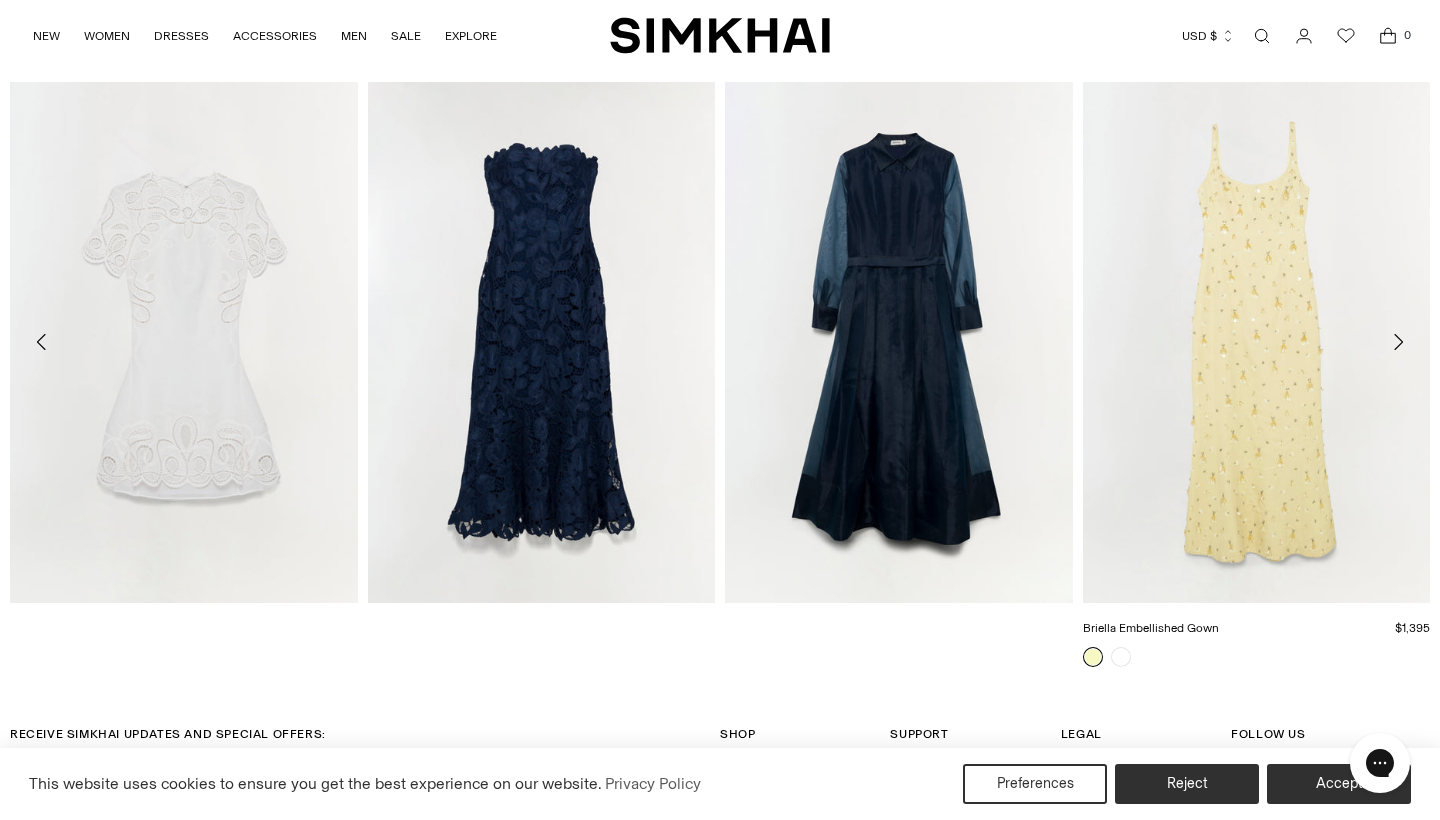 scroll, scrollTop: 2955, scrollLeft: 0, axis: vertical 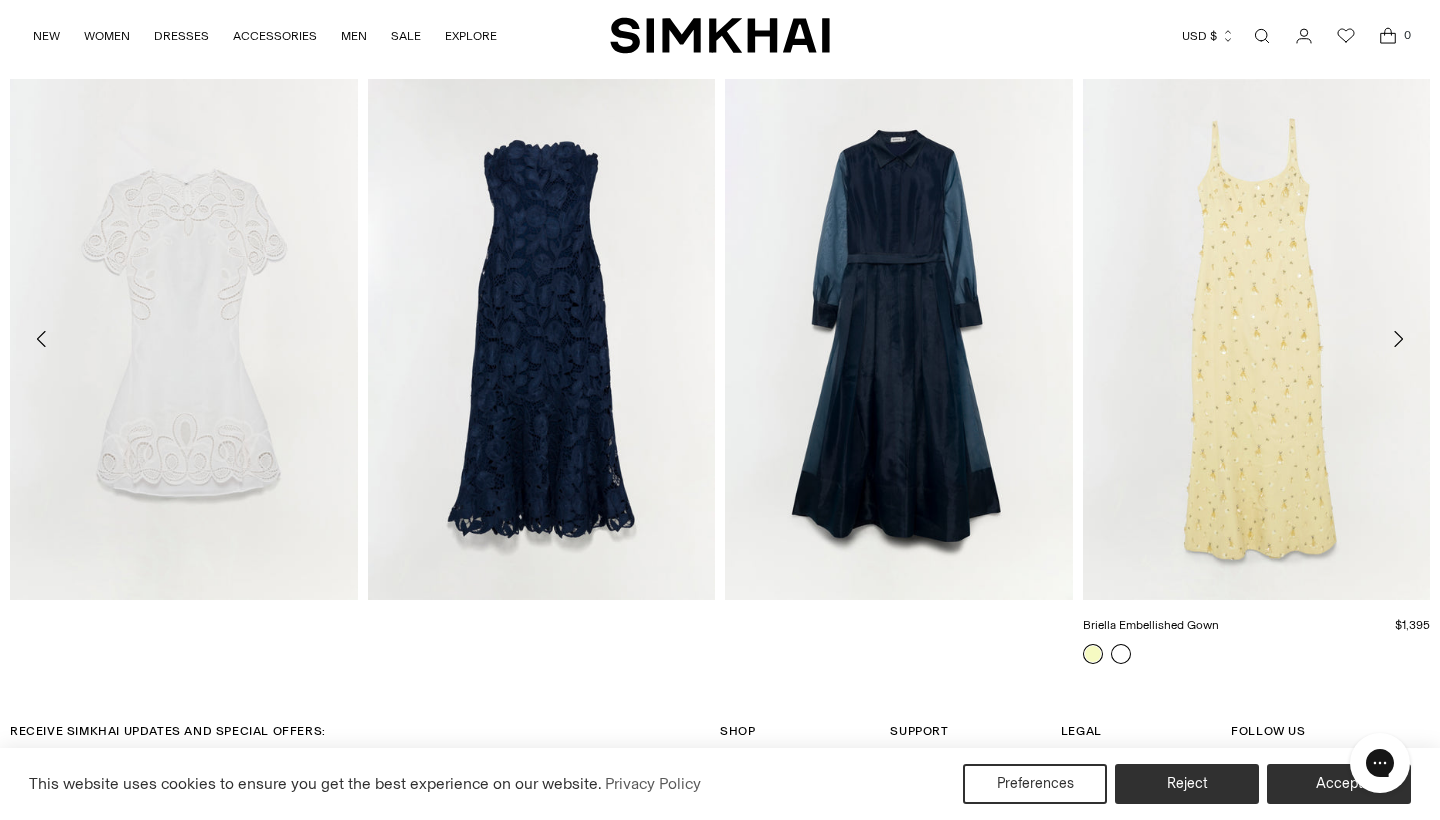click at bounding box center (1121, 654) 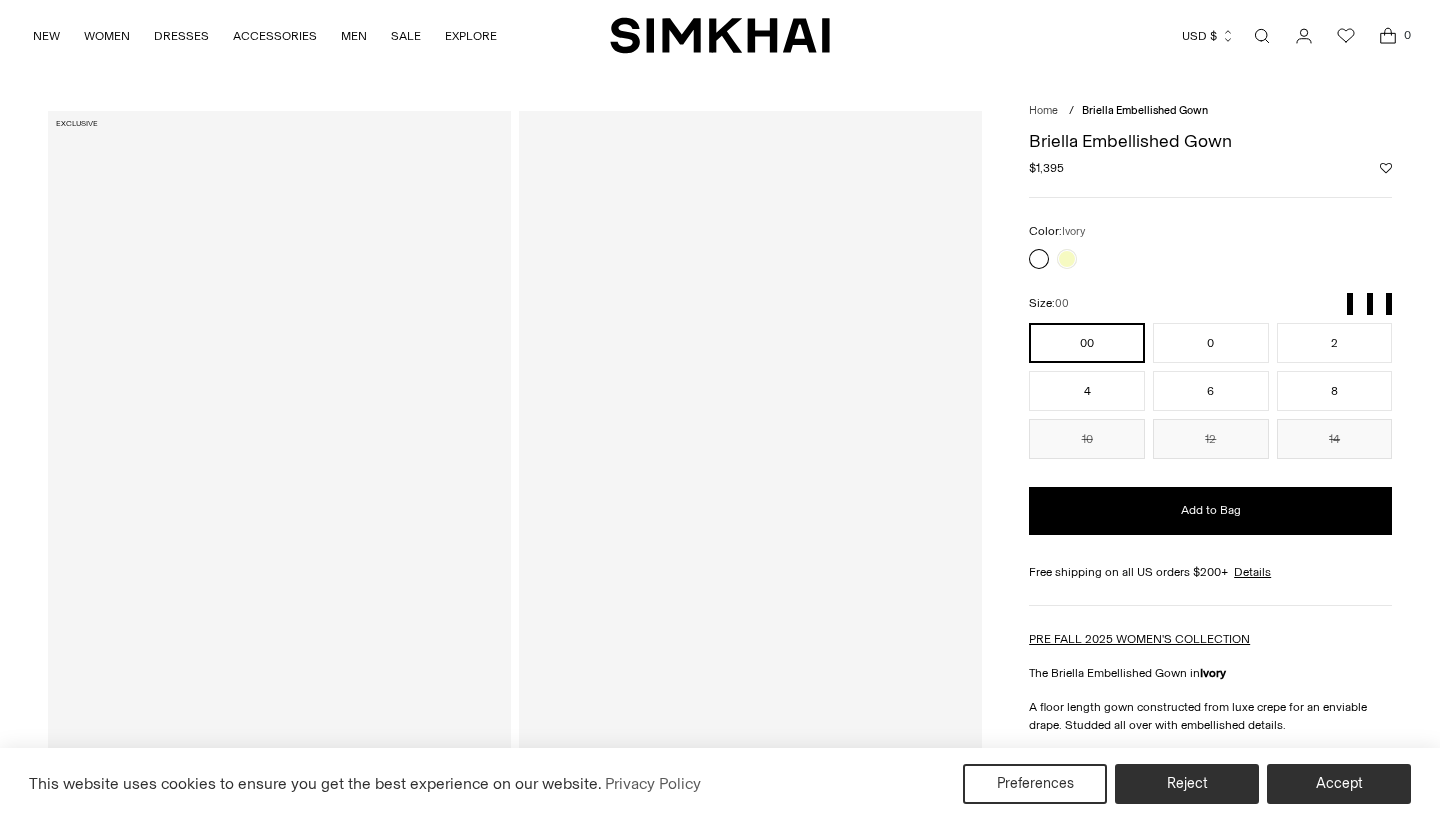 scroll, scrollTop: 0, scrollLeft: 0, axis: both 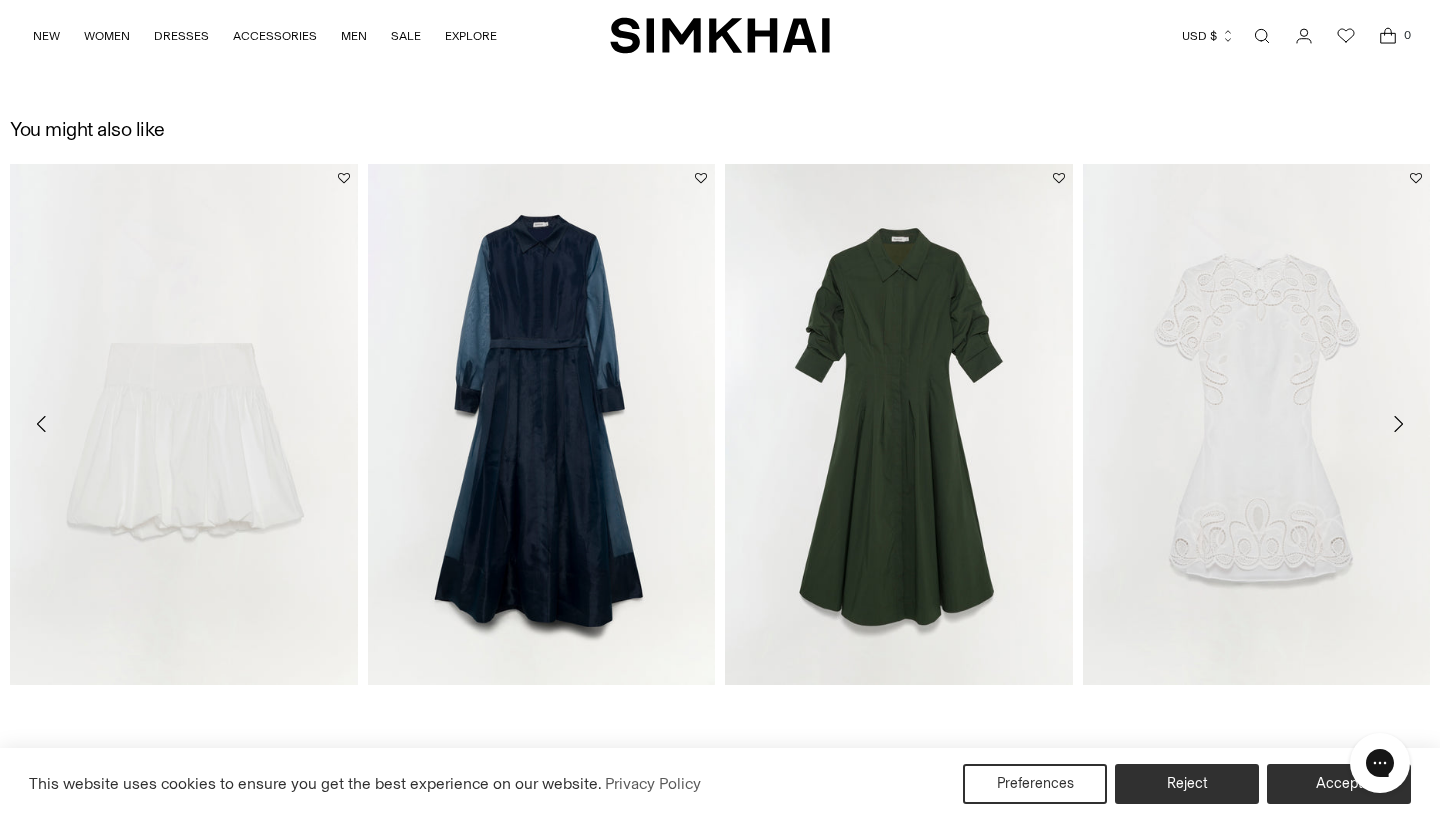 click at bounding box center (1398, 424) 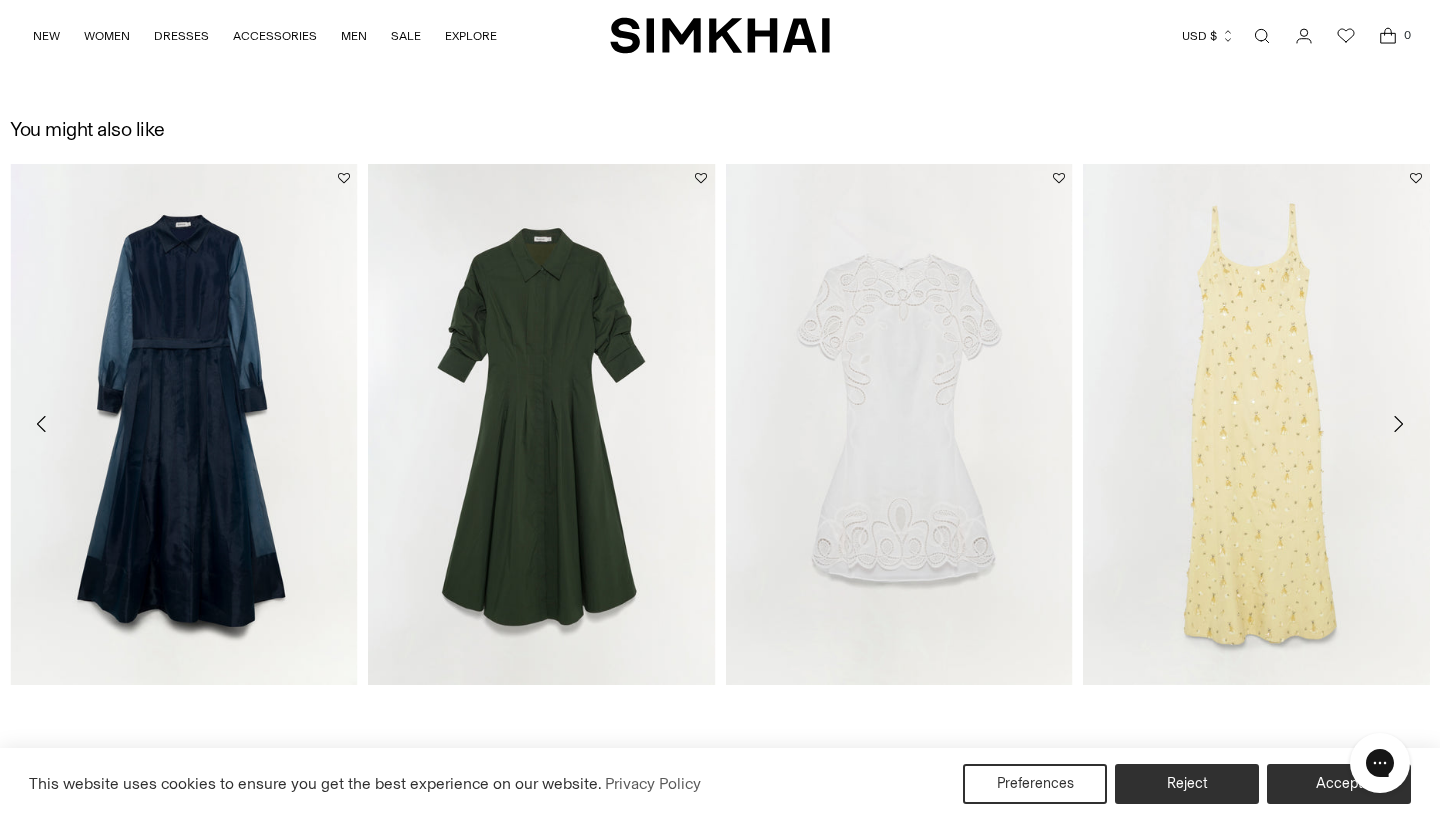 click at bounding box center [1398, 424] 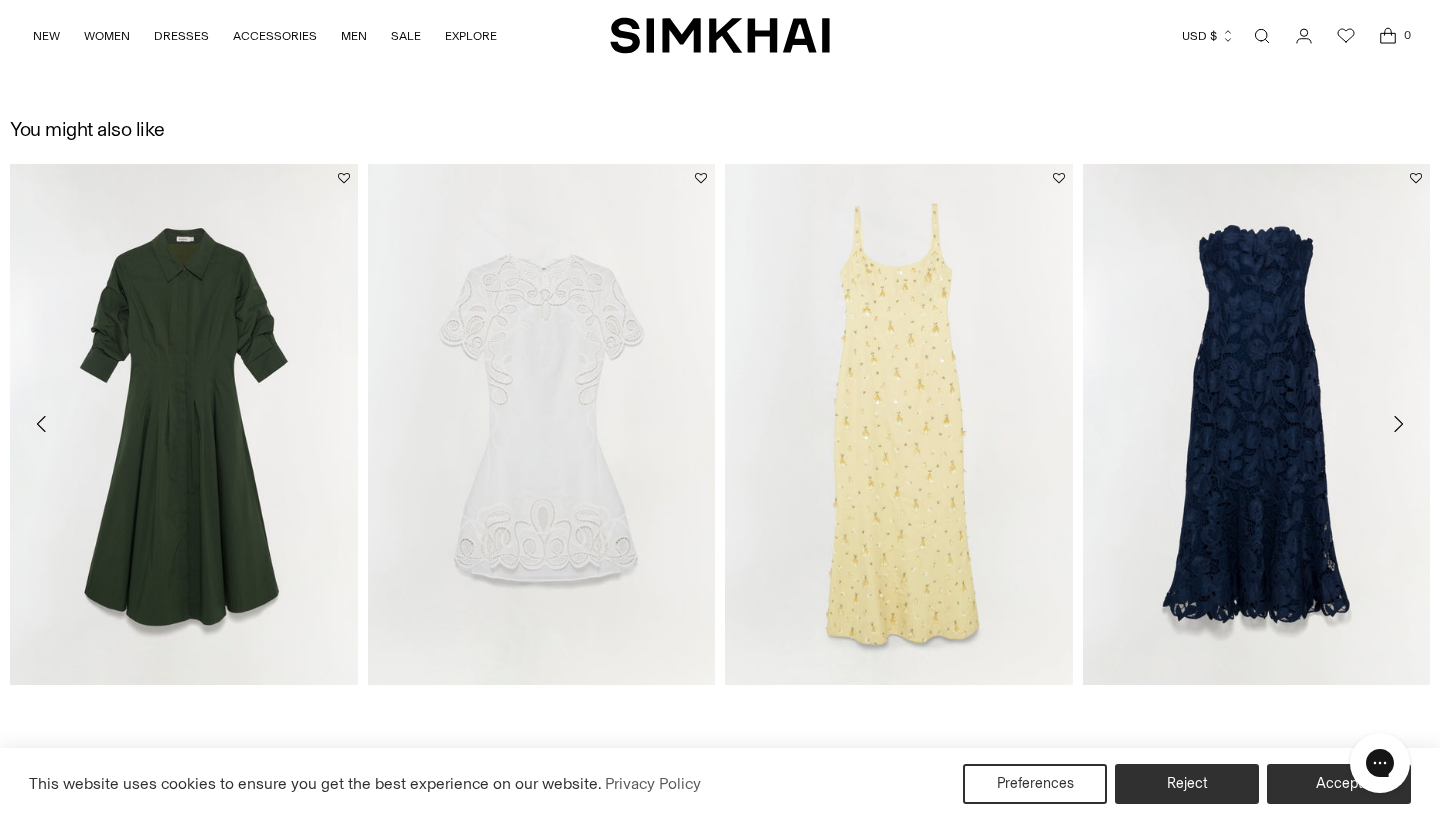 click at bounding box center (1398, 424) 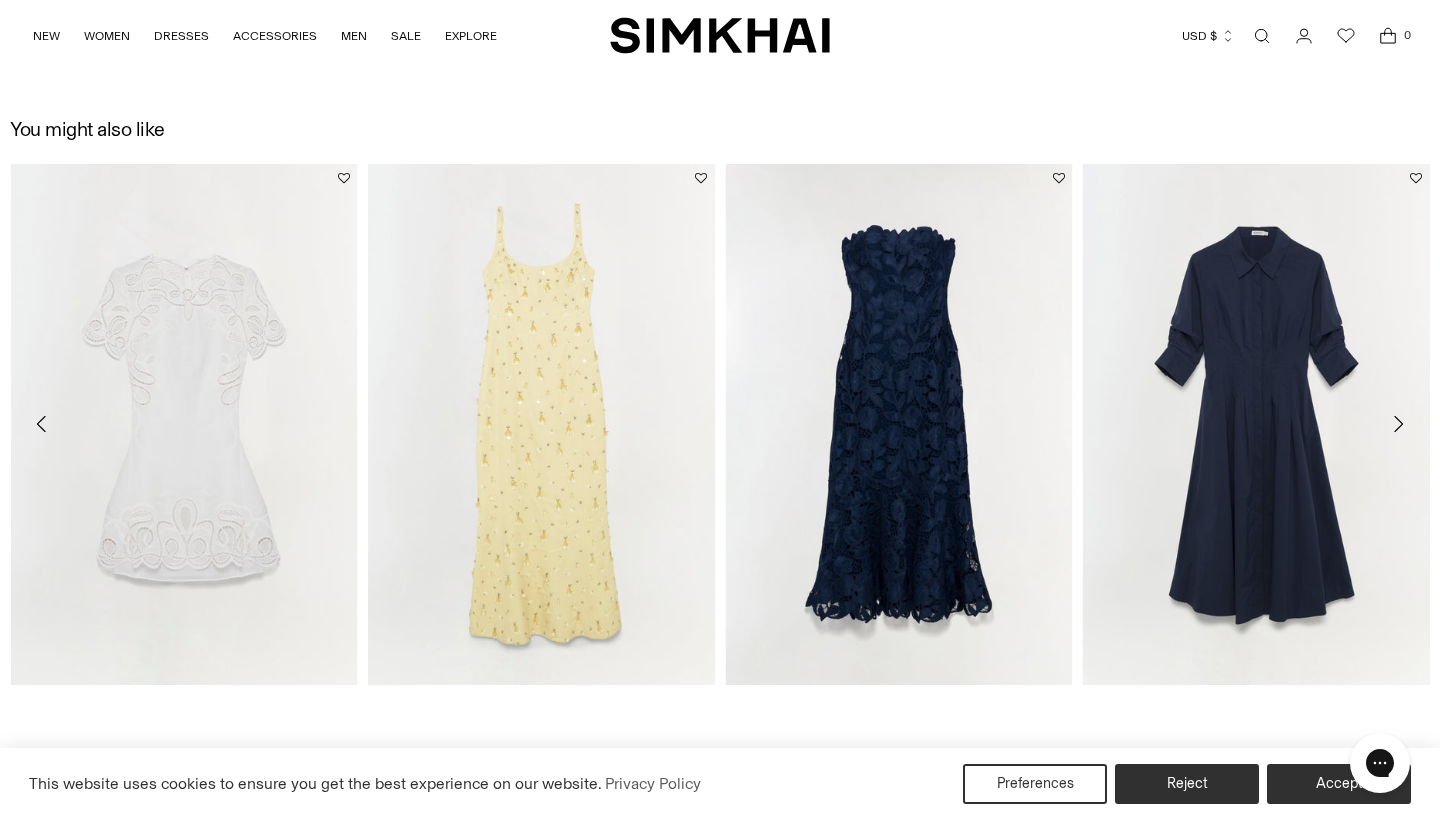 click at bounding box center [1398, 424] 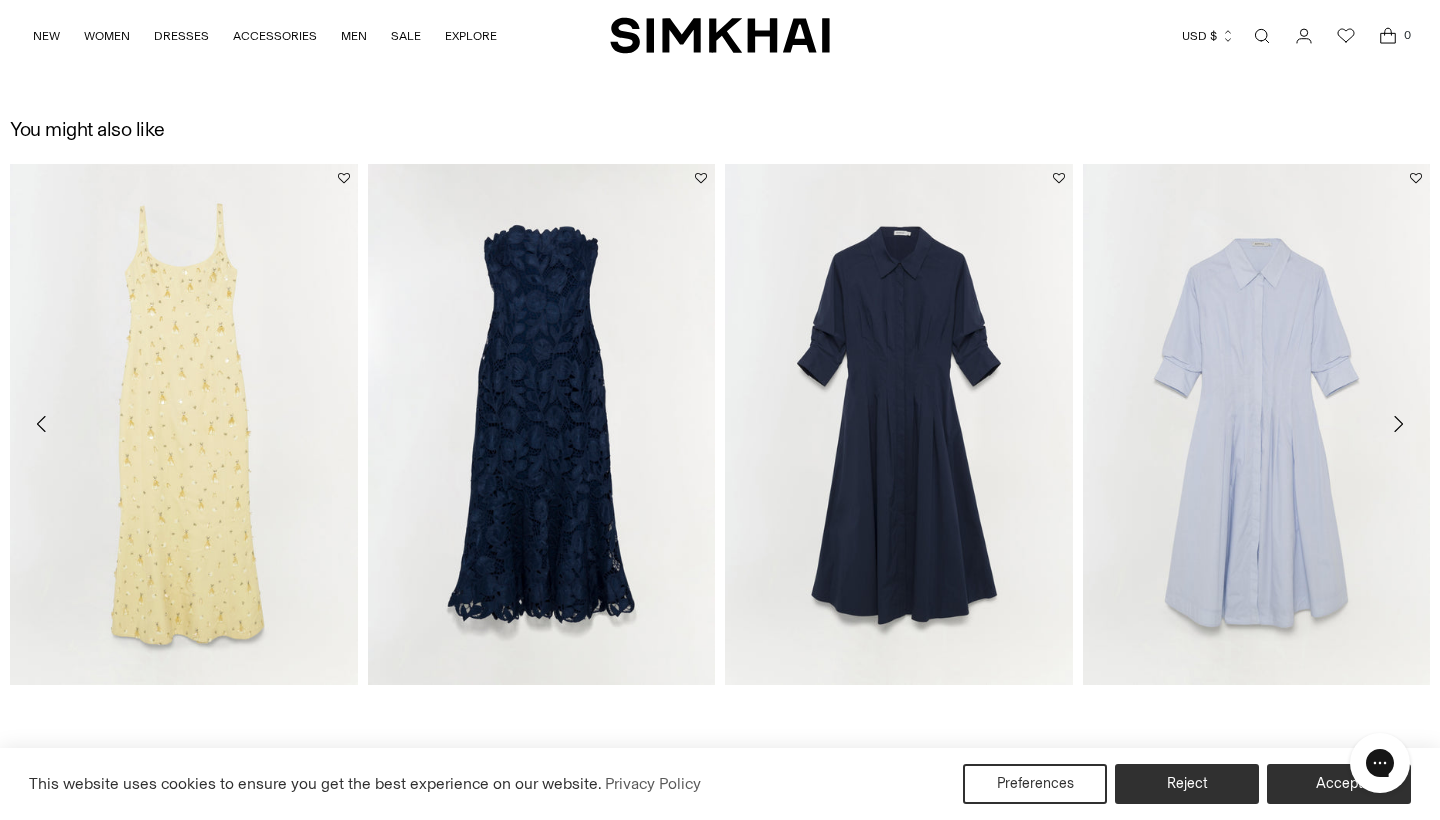 click at bounding box center [1398, 424] 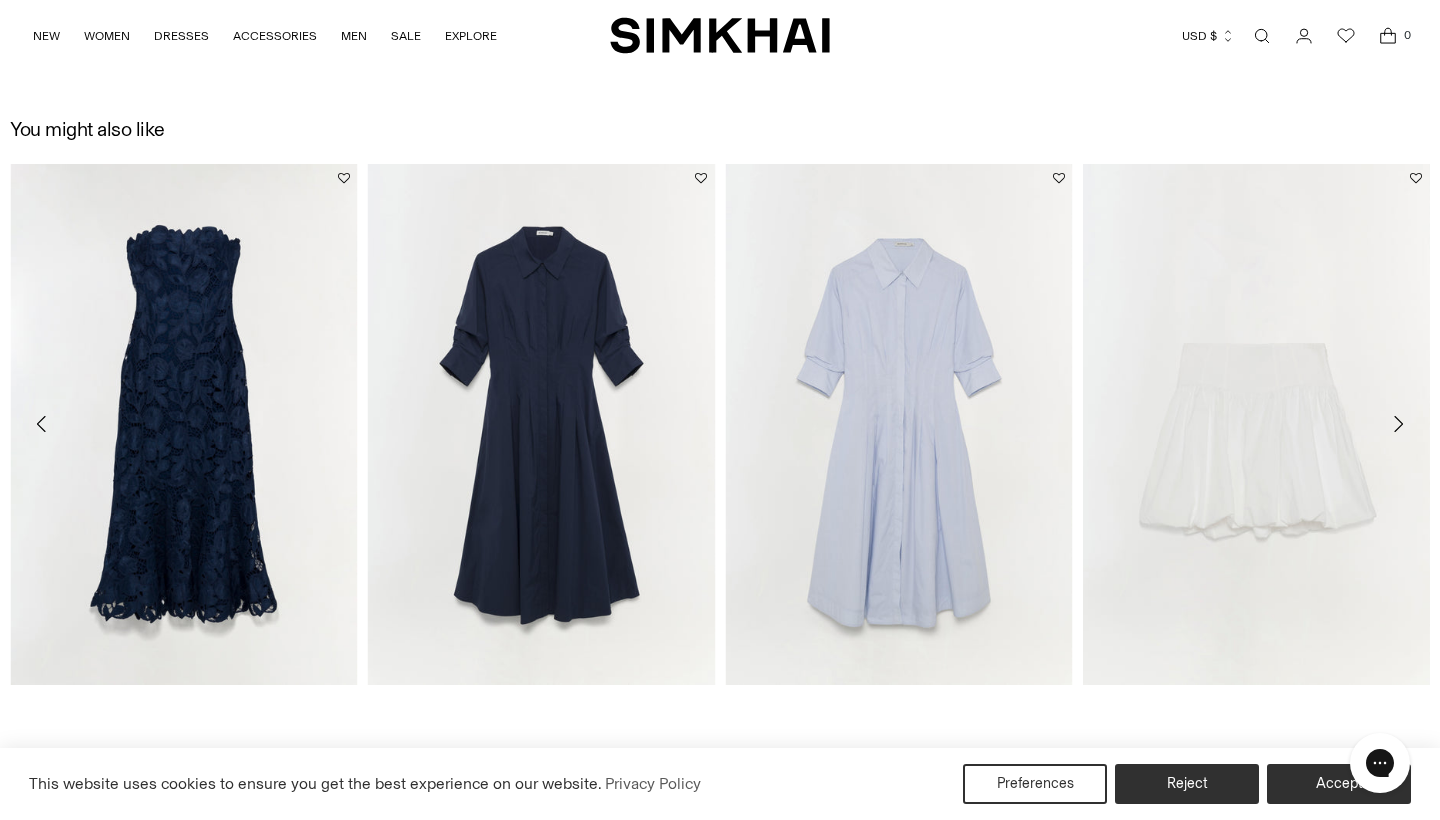 click at bounding box center [1398, 424] 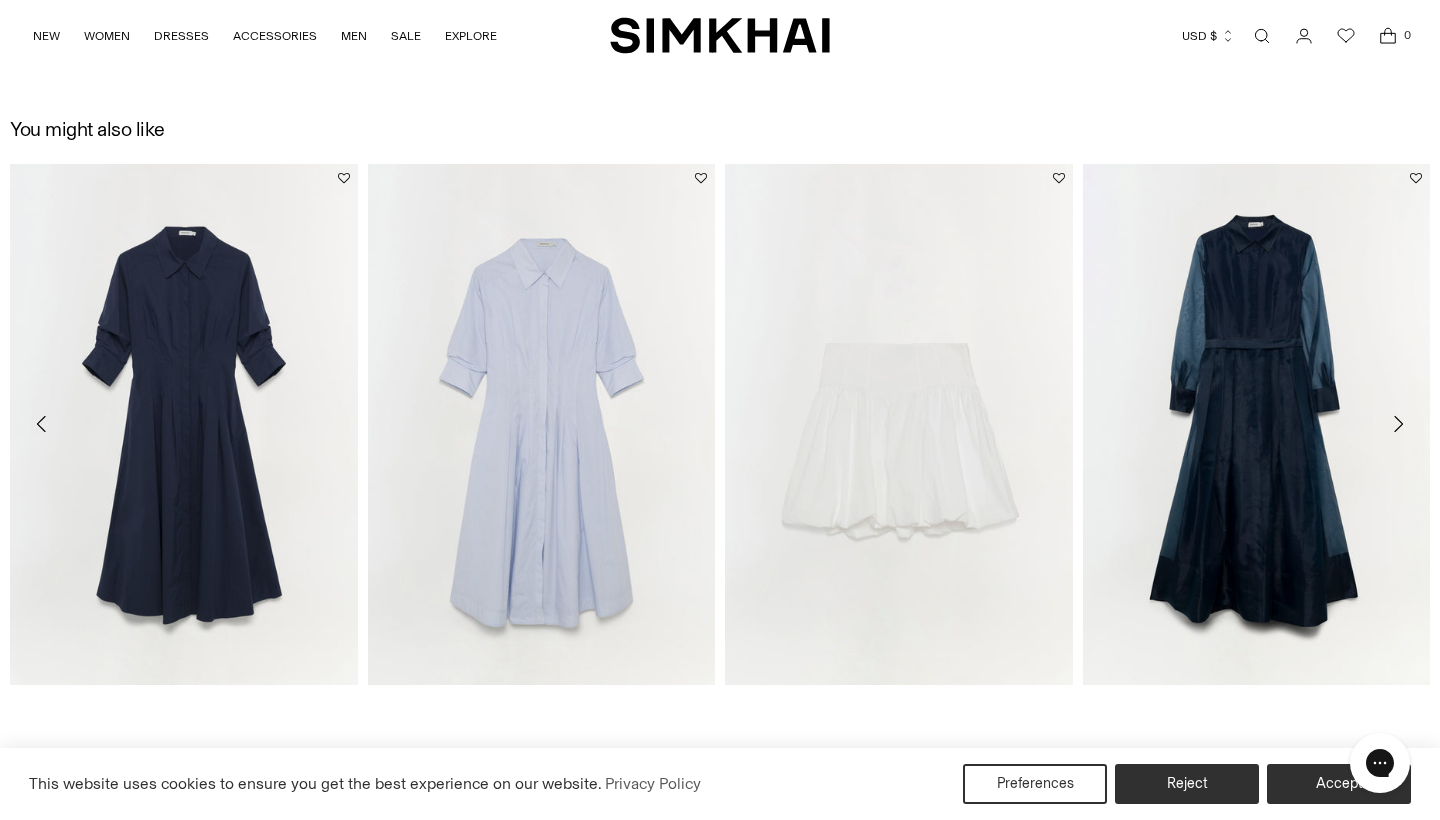 click at bounding box center (1398, 424) 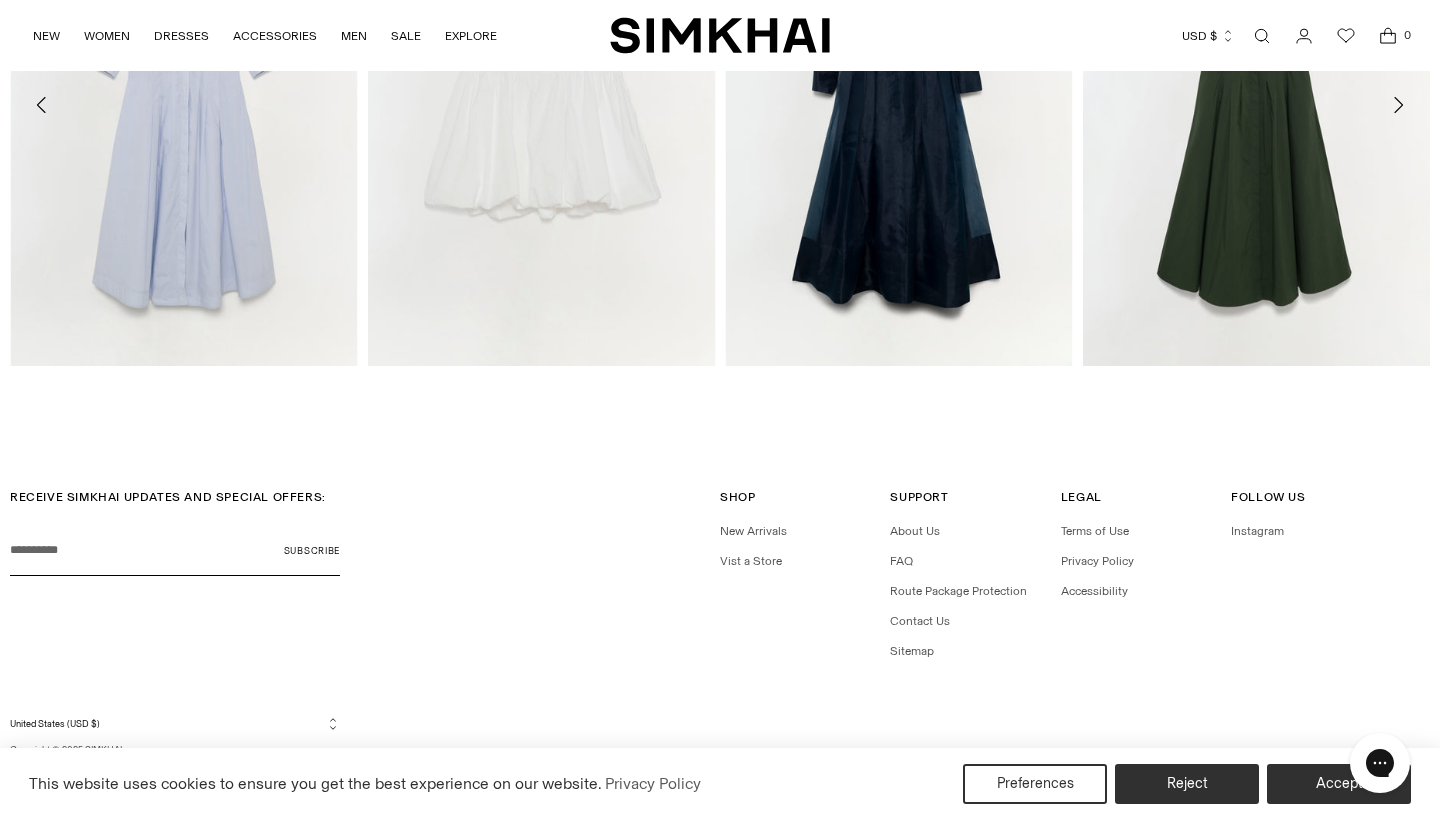 scroll, scrollTop: 3116, scrollLeft: 0, axis: vertical 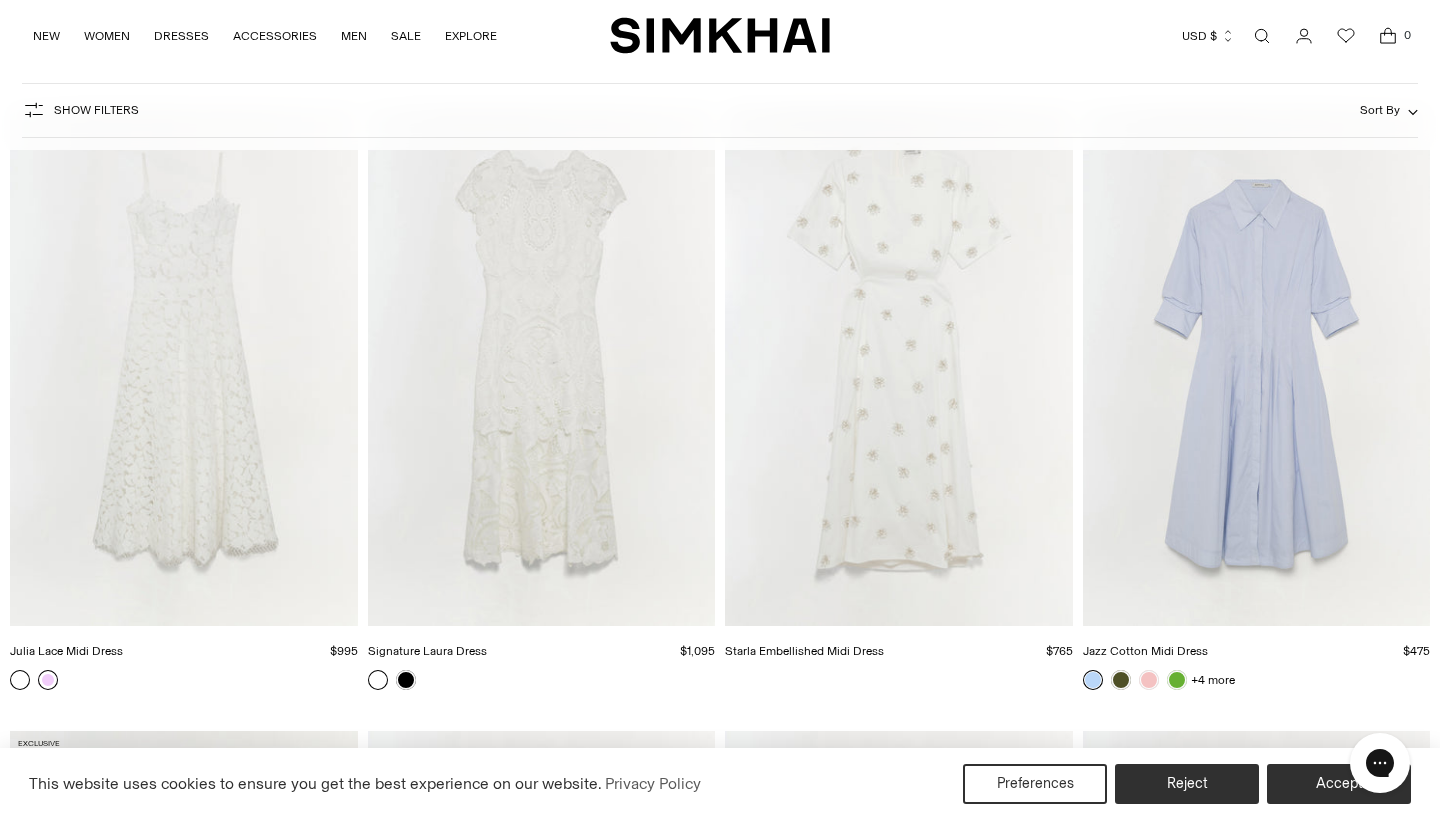 click at bounding box center [48, 680] 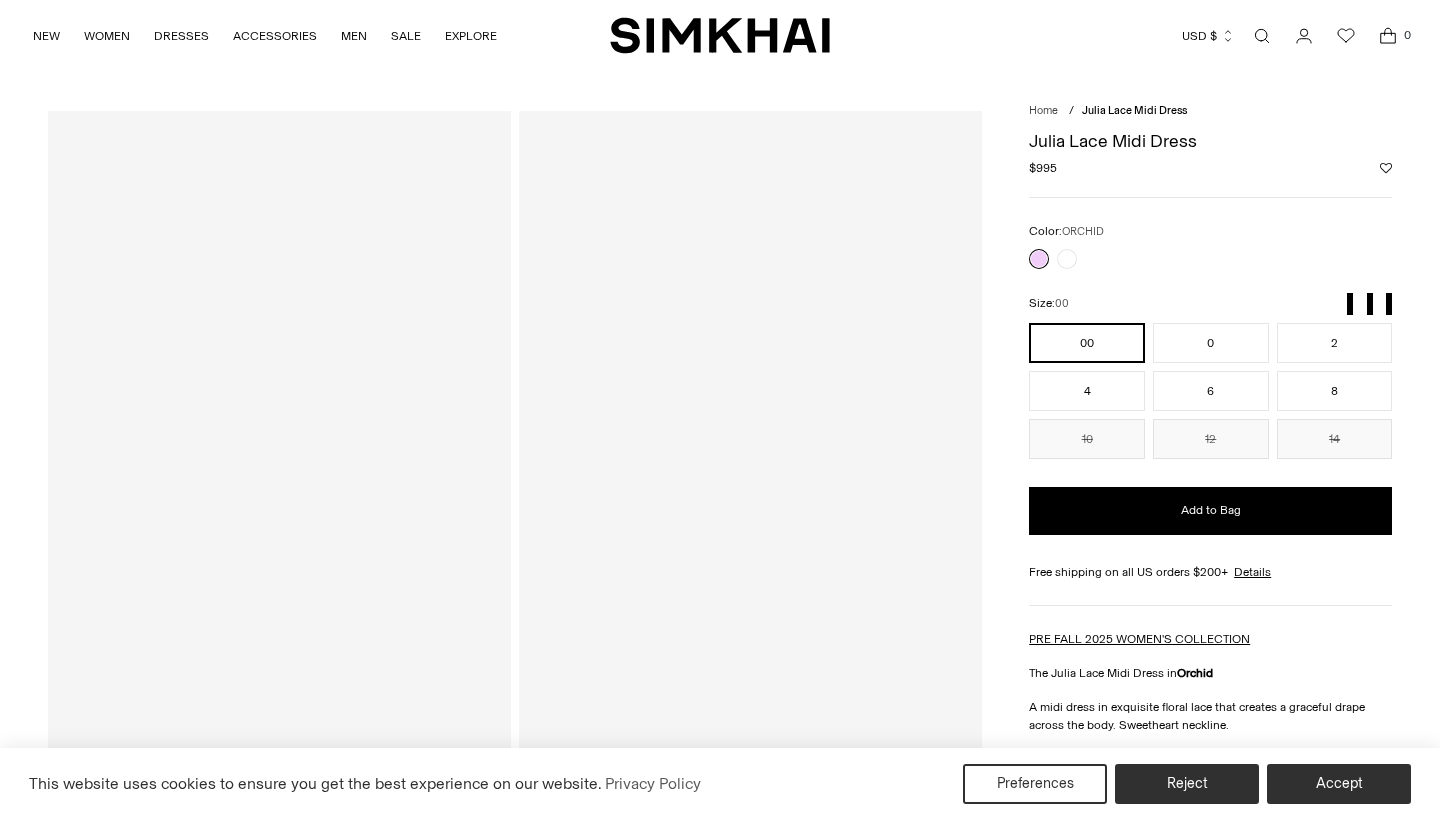 scroll, scrollTop: 0, scrollLeft: 0, axis: both 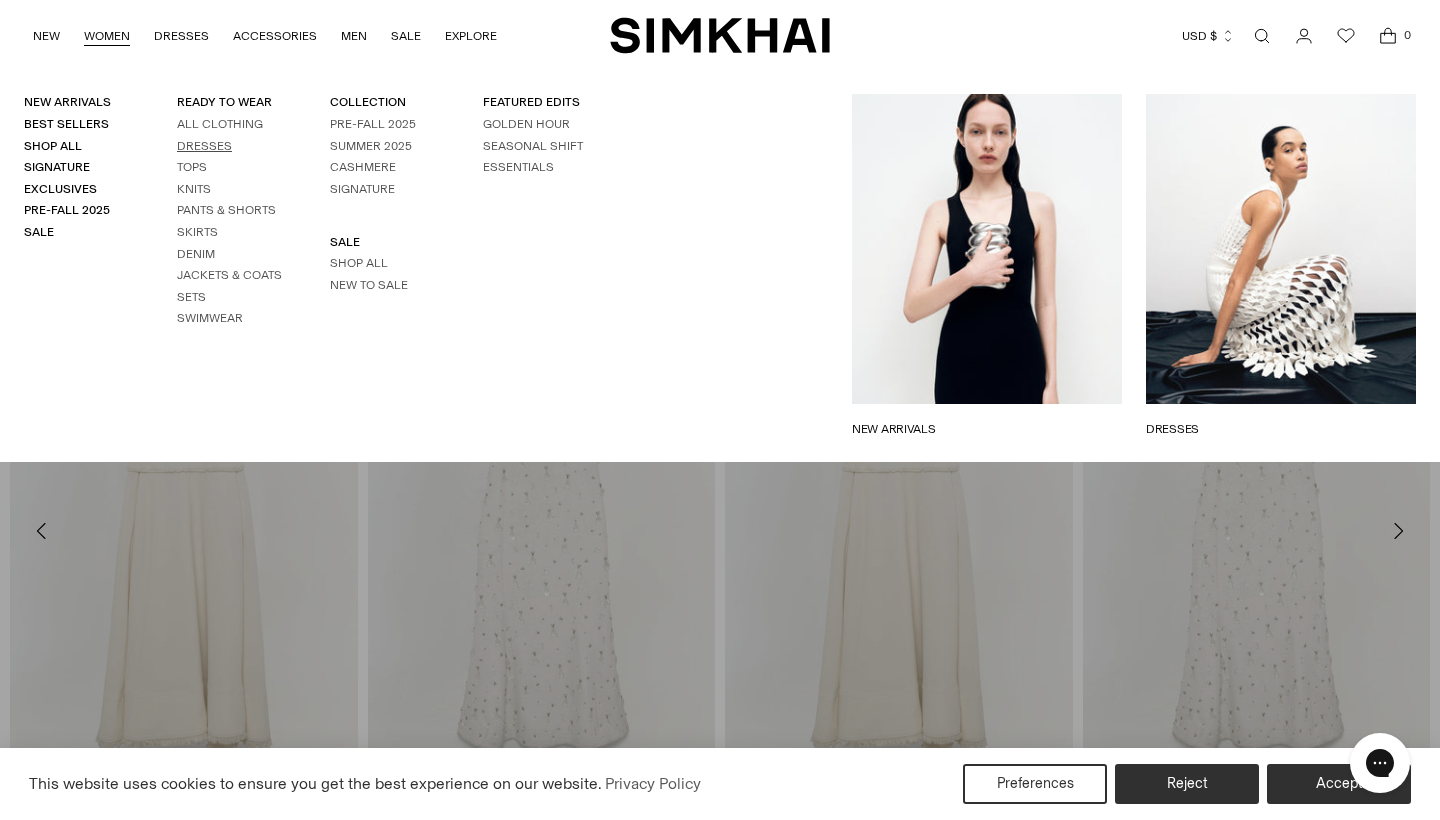 click on "Dresses" at bounding box center (204, 146) 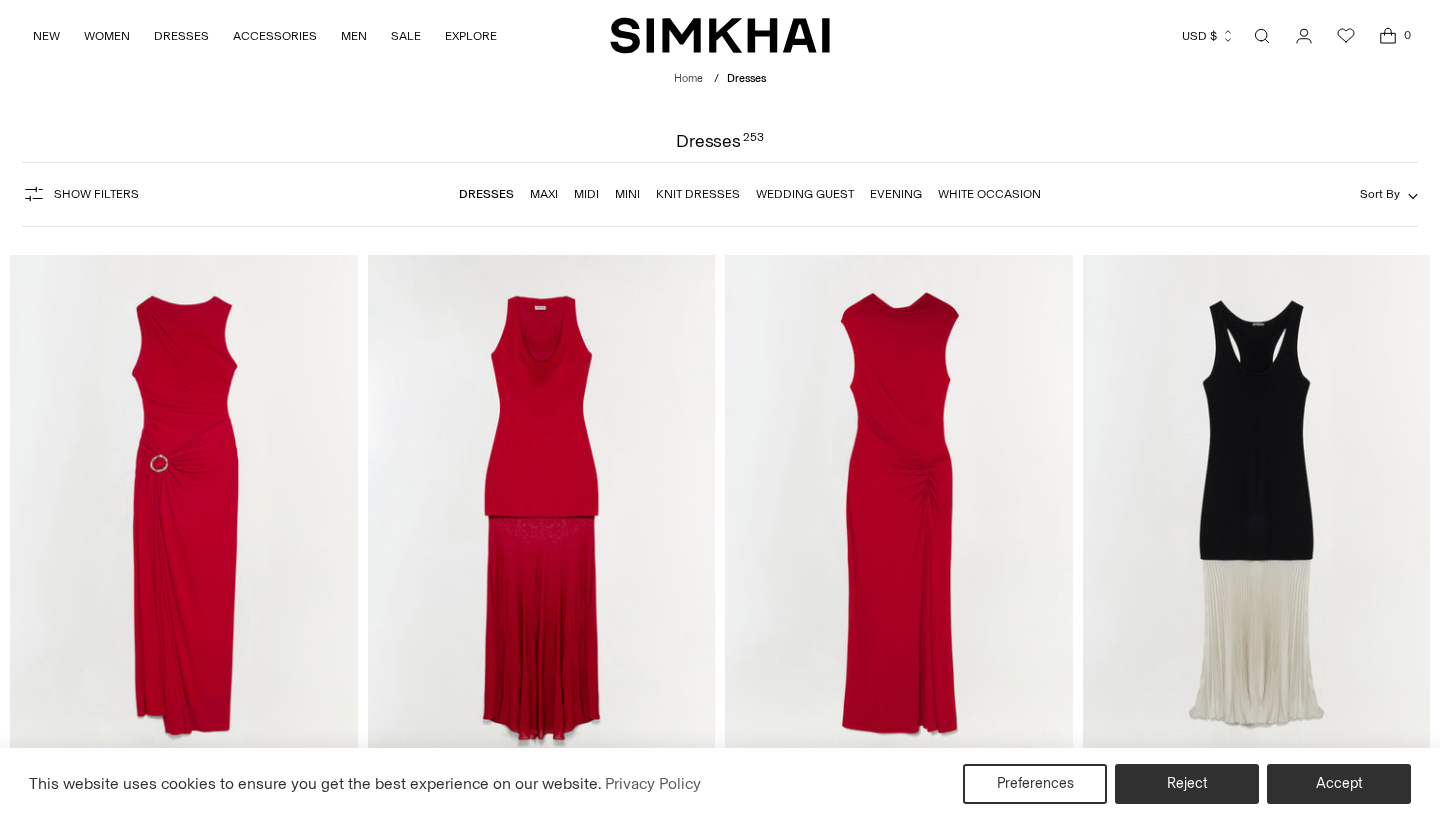 scroll, scrollTop: 0, scrollLeft: 0, axis: both 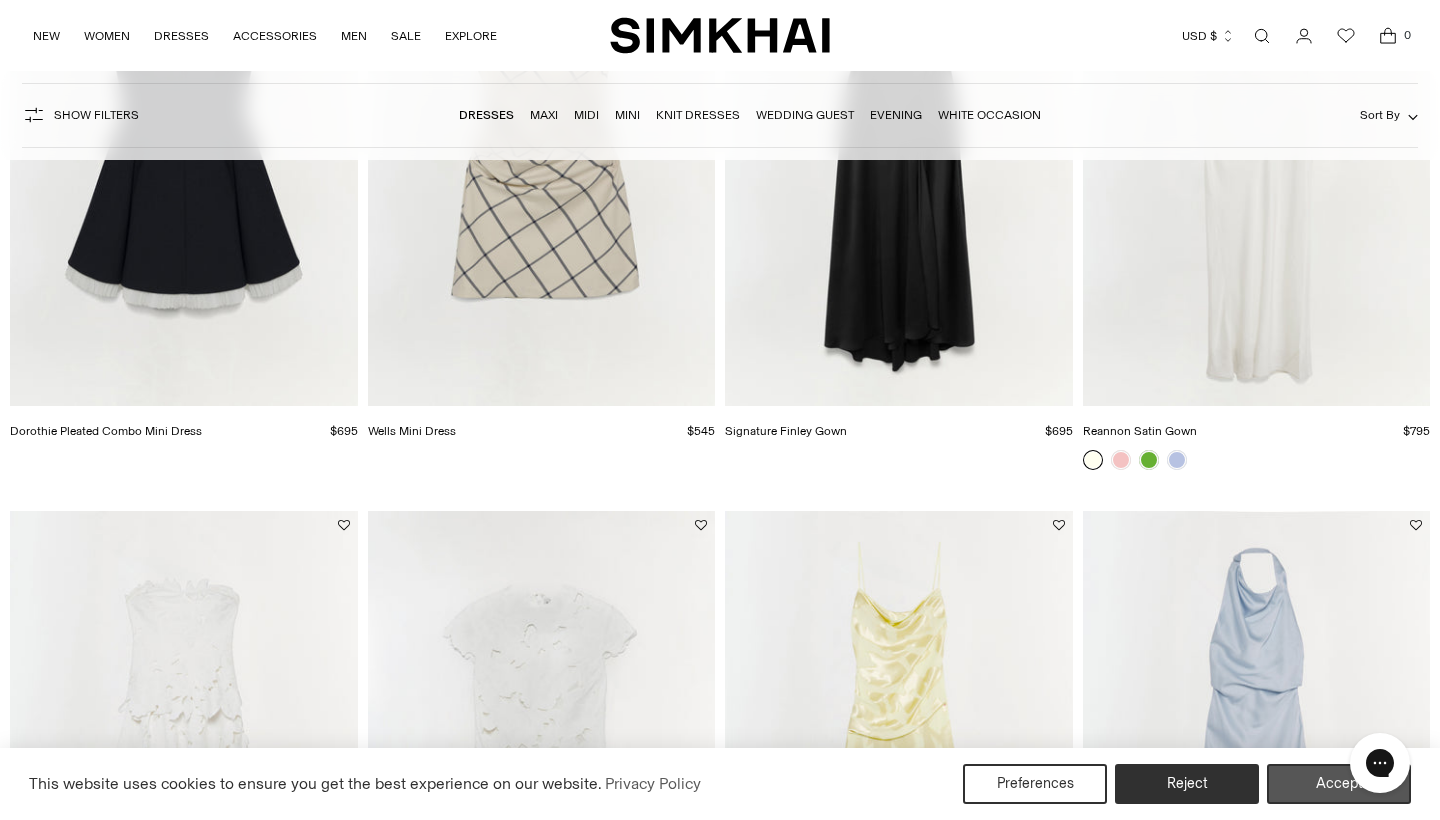 click on "Accept" at bounding box center [1339, 784] 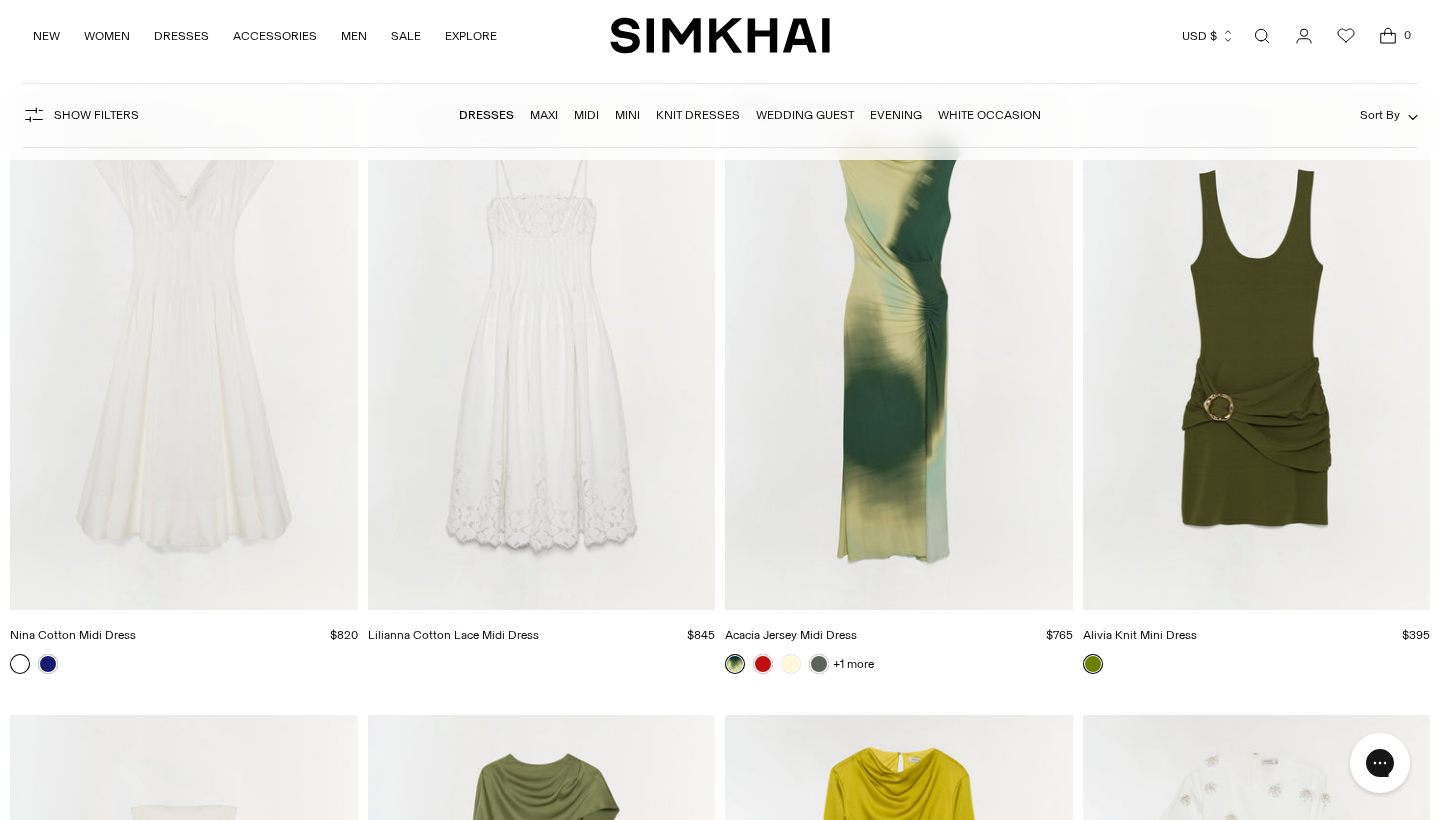 scroll, scrollTop: 4530, scrollLeft: 0, axis: vertical 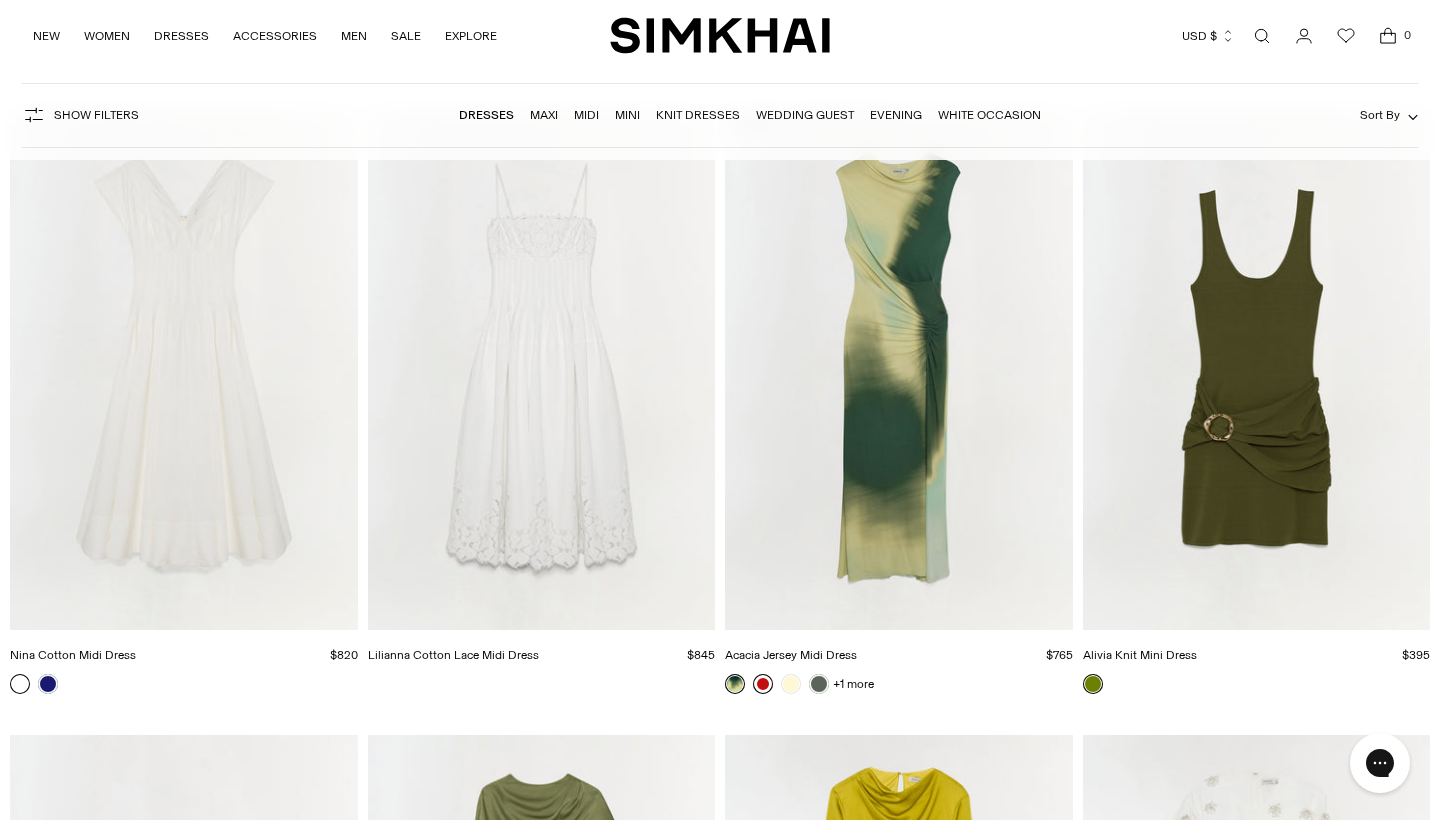 click at bounding box center (763, 684) 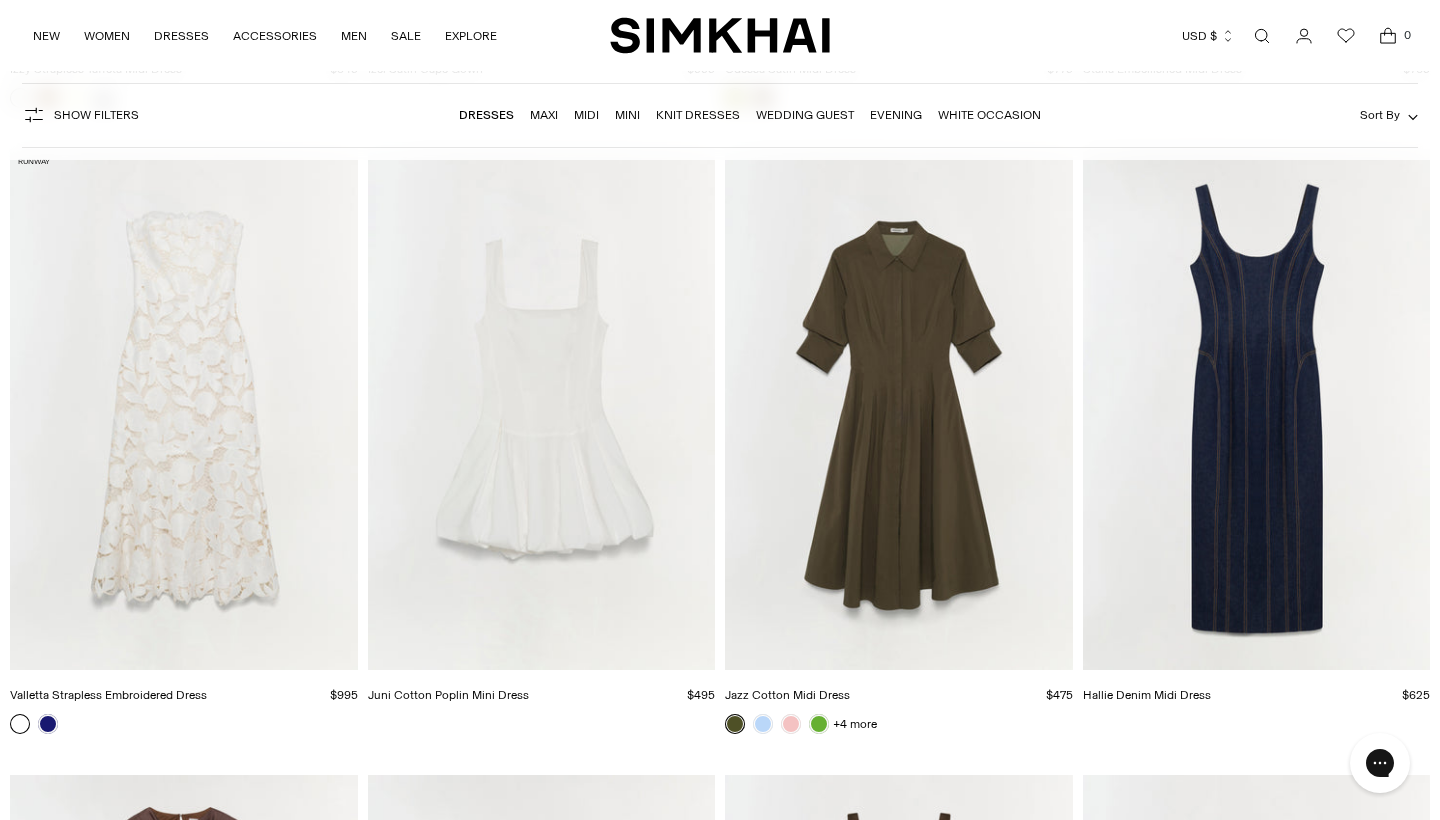 scroll, scrollTop: 5773, scrollLeft: 0, axis: vertical 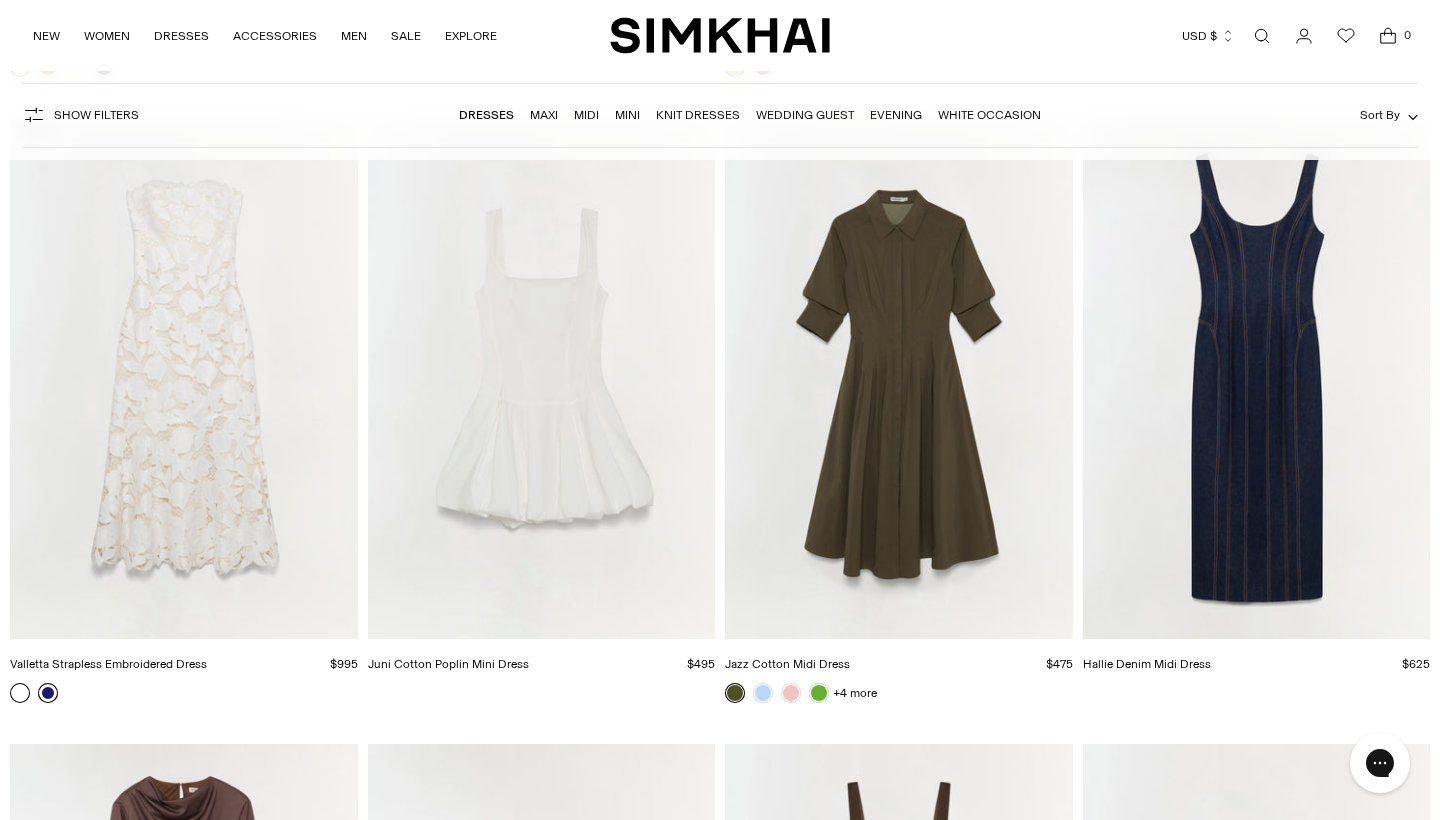 click at bounding box center [48, 693] 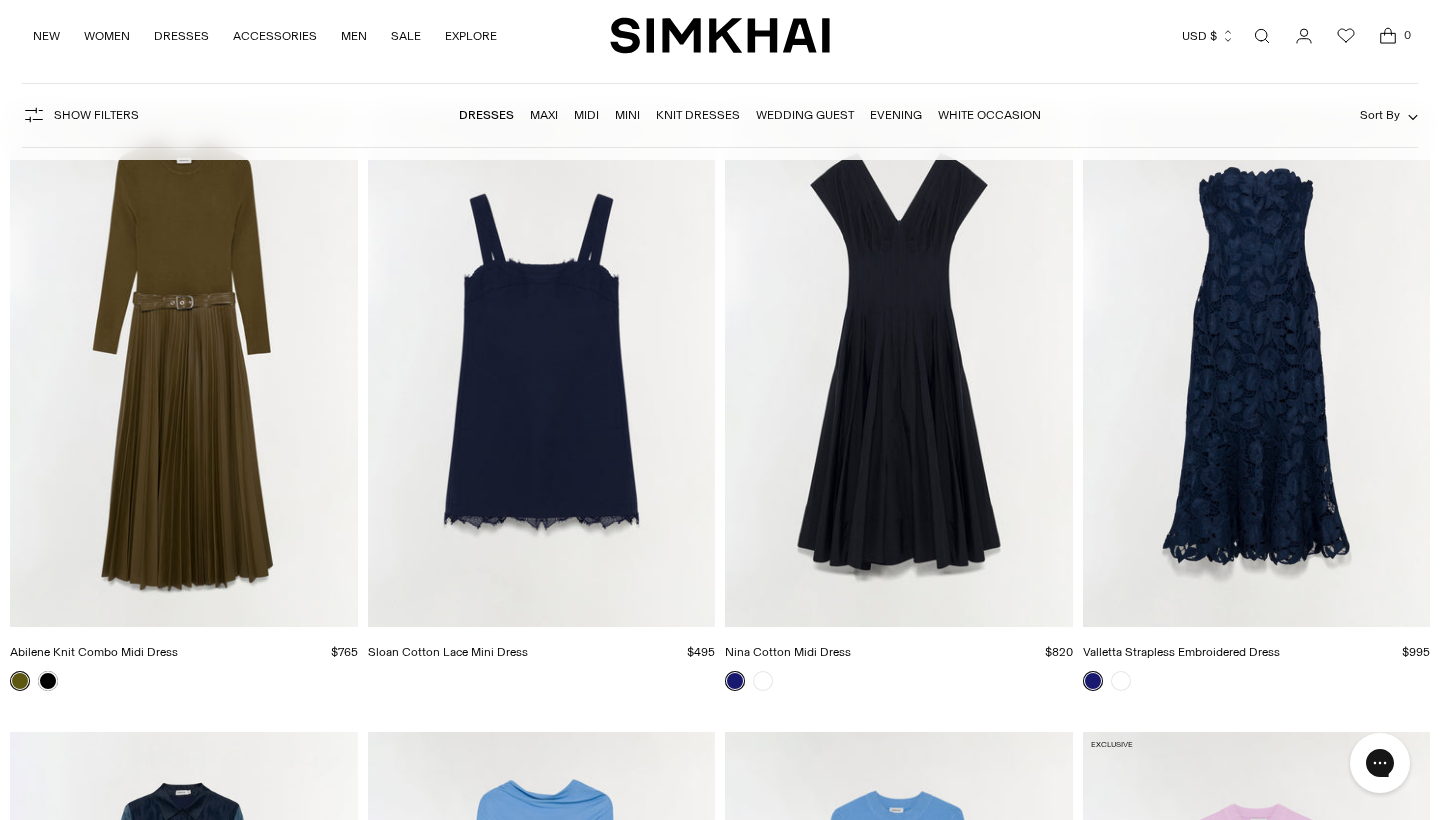 scroll, scrollTop: 7665, scrollLeft: 0, axis: vertical 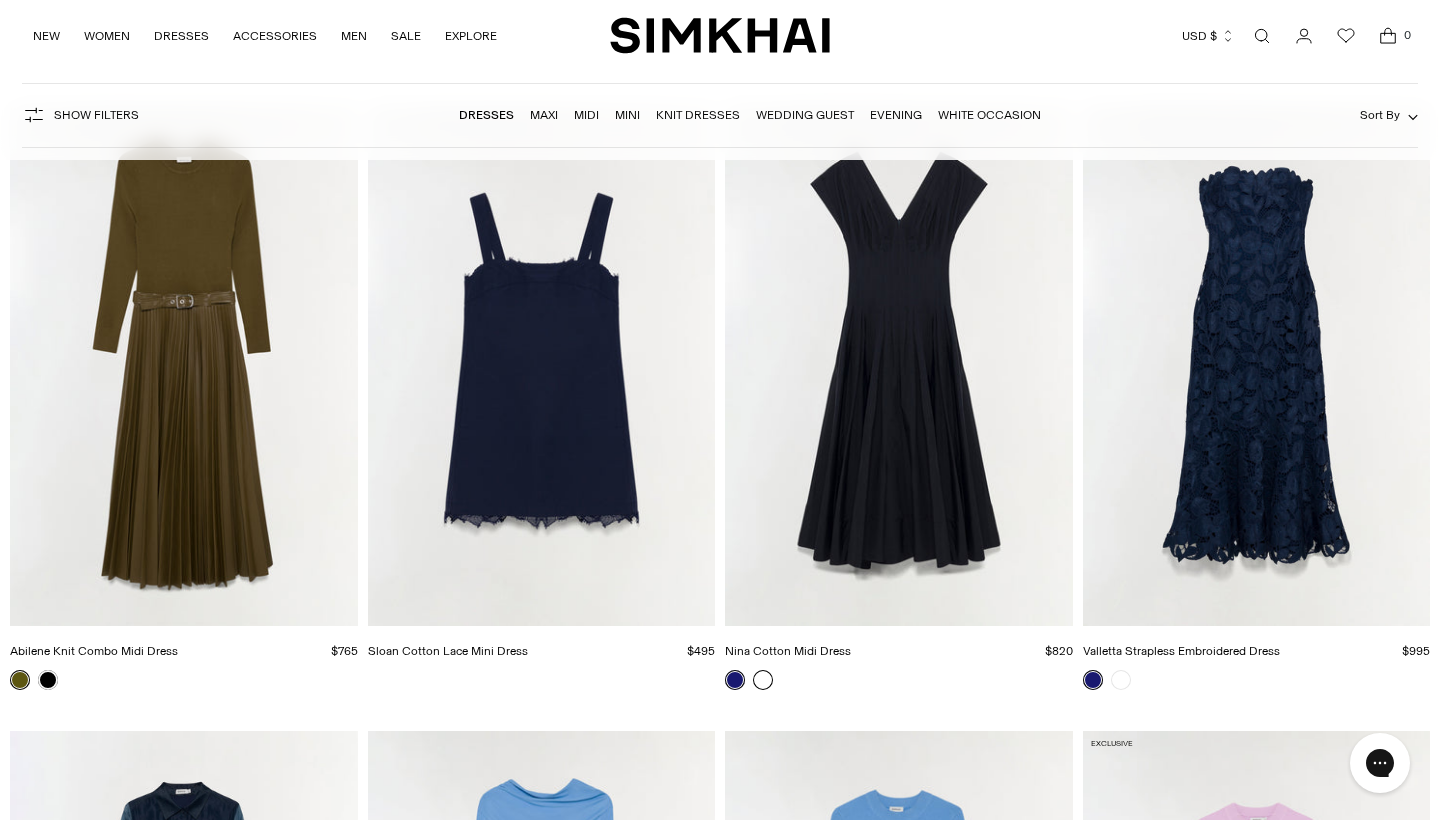 click at bounding box center [763, 680] 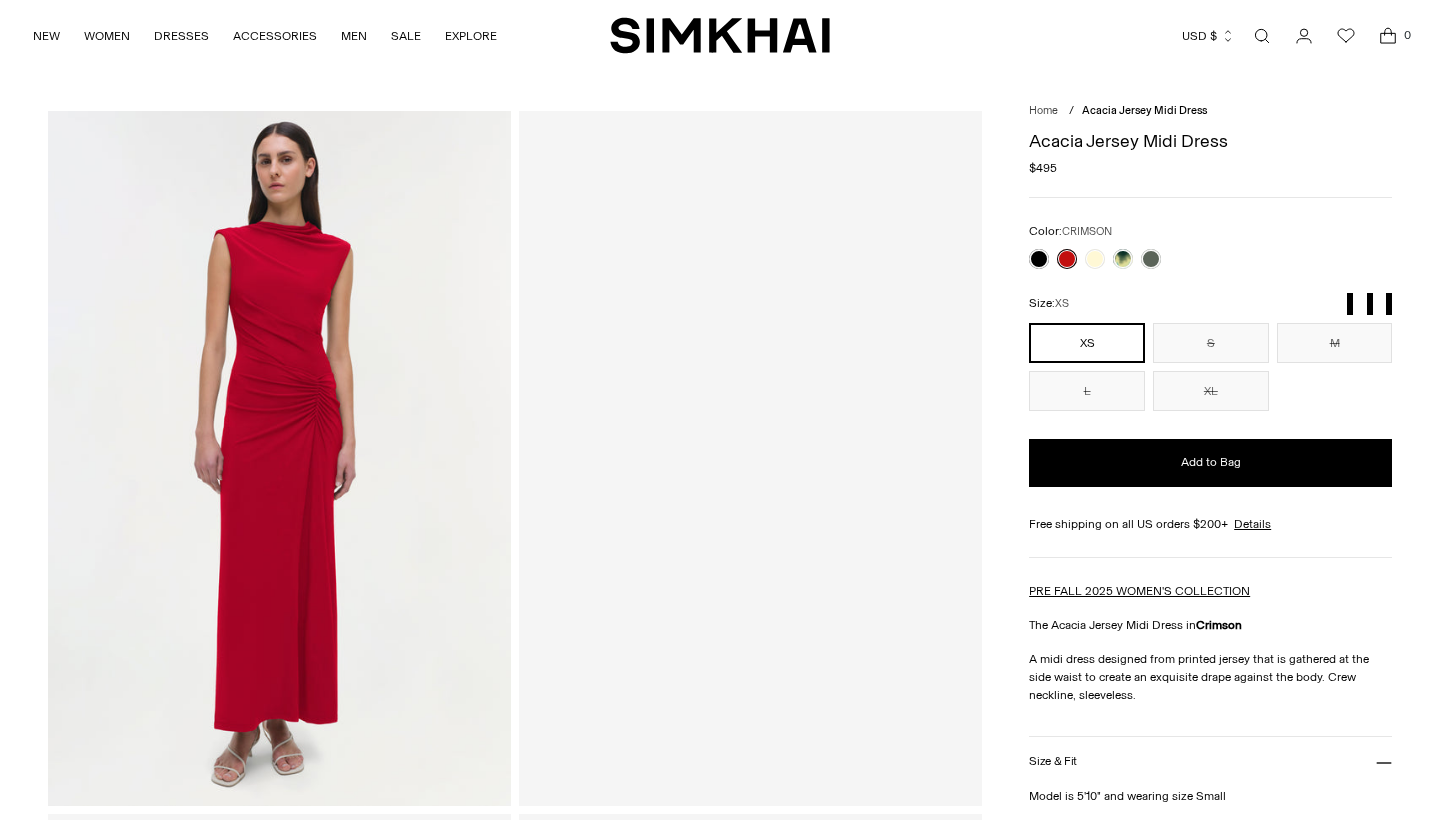 scroll, scrollTop: 0, scrollLeft: 0, axis: both 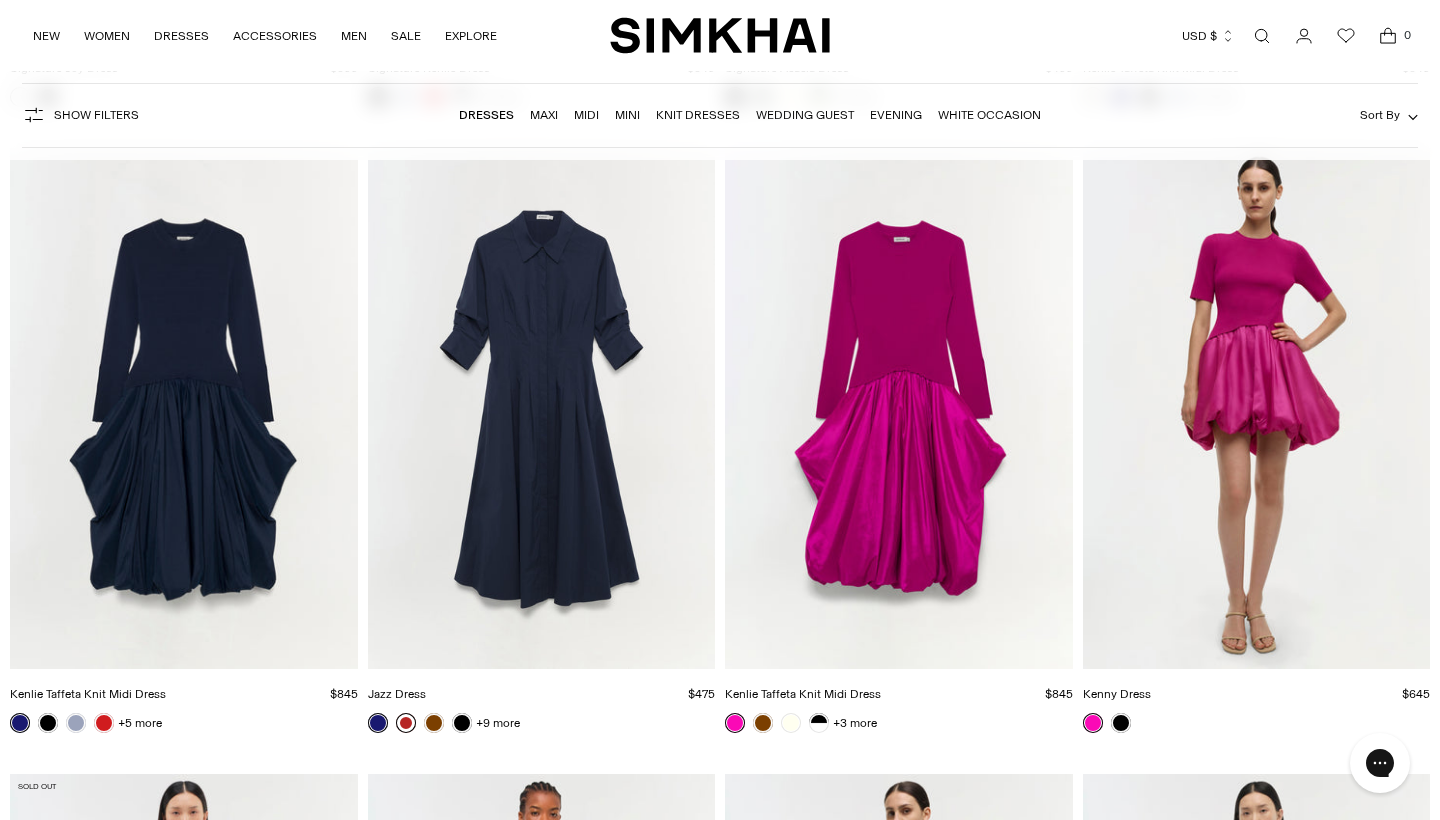 click at bounding box center [406, 723] 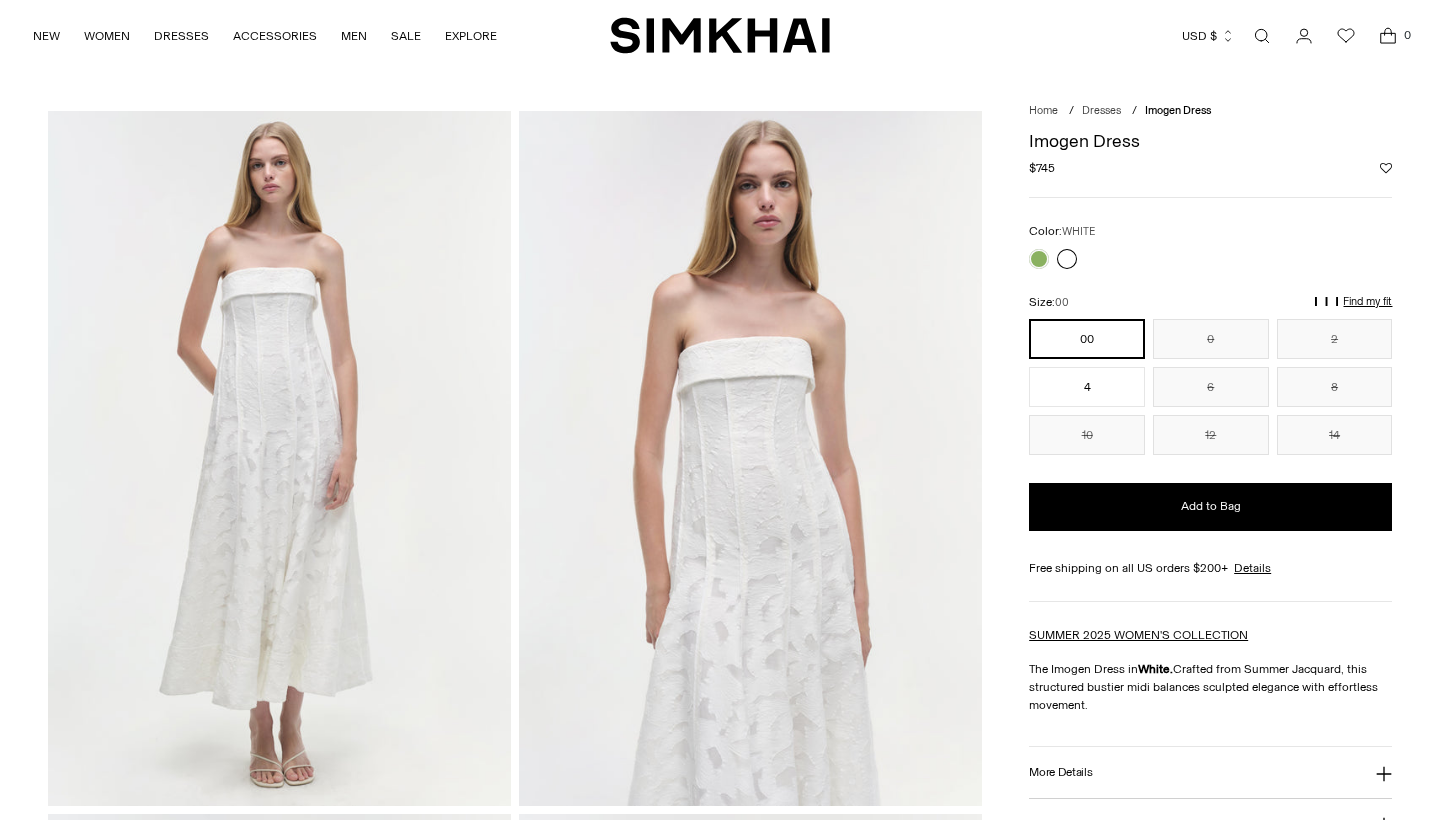 scroll, scrollTop: 0, scrollLeft: 0, axis: both 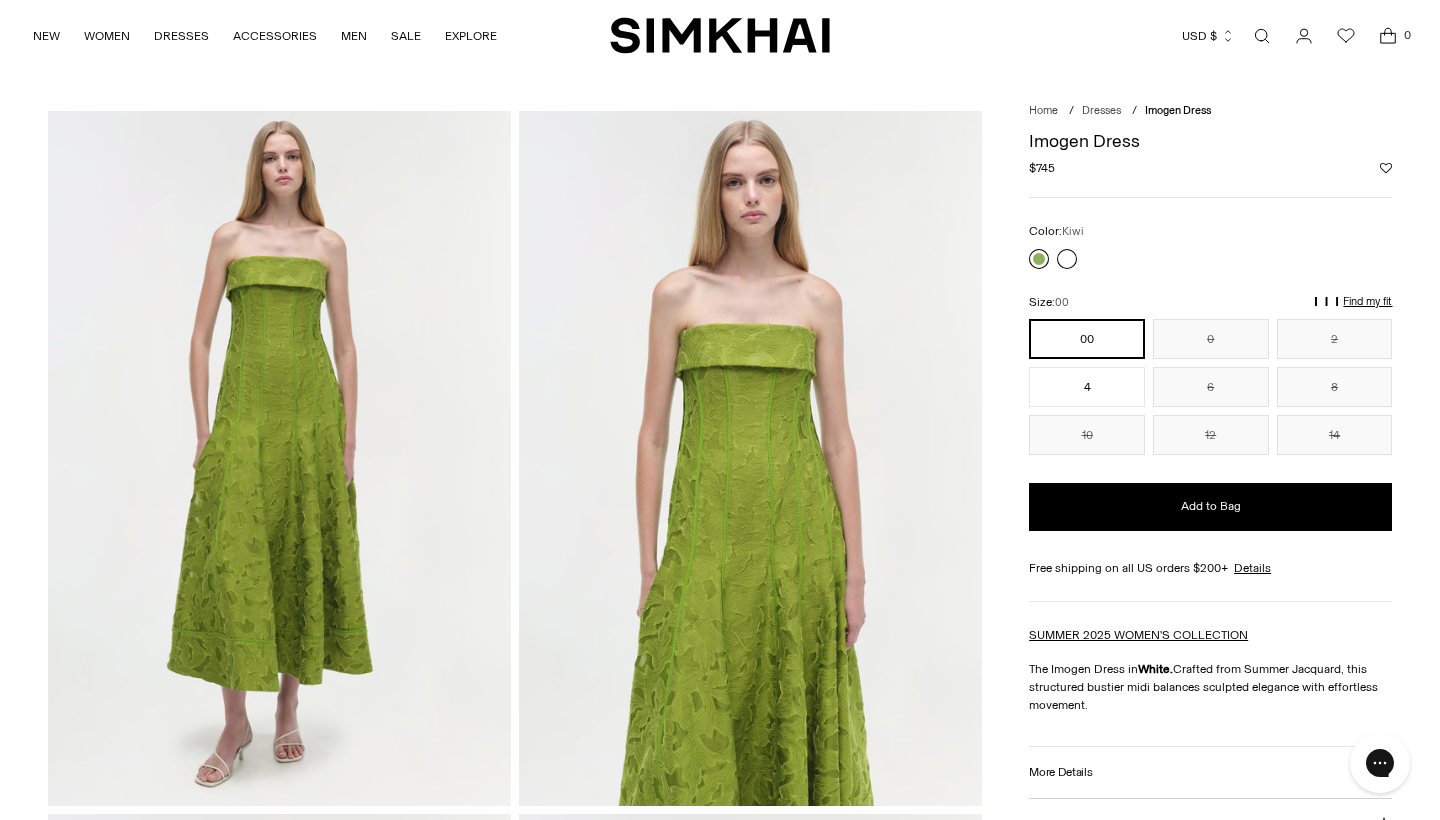 click at bounding box center (1039, 259) 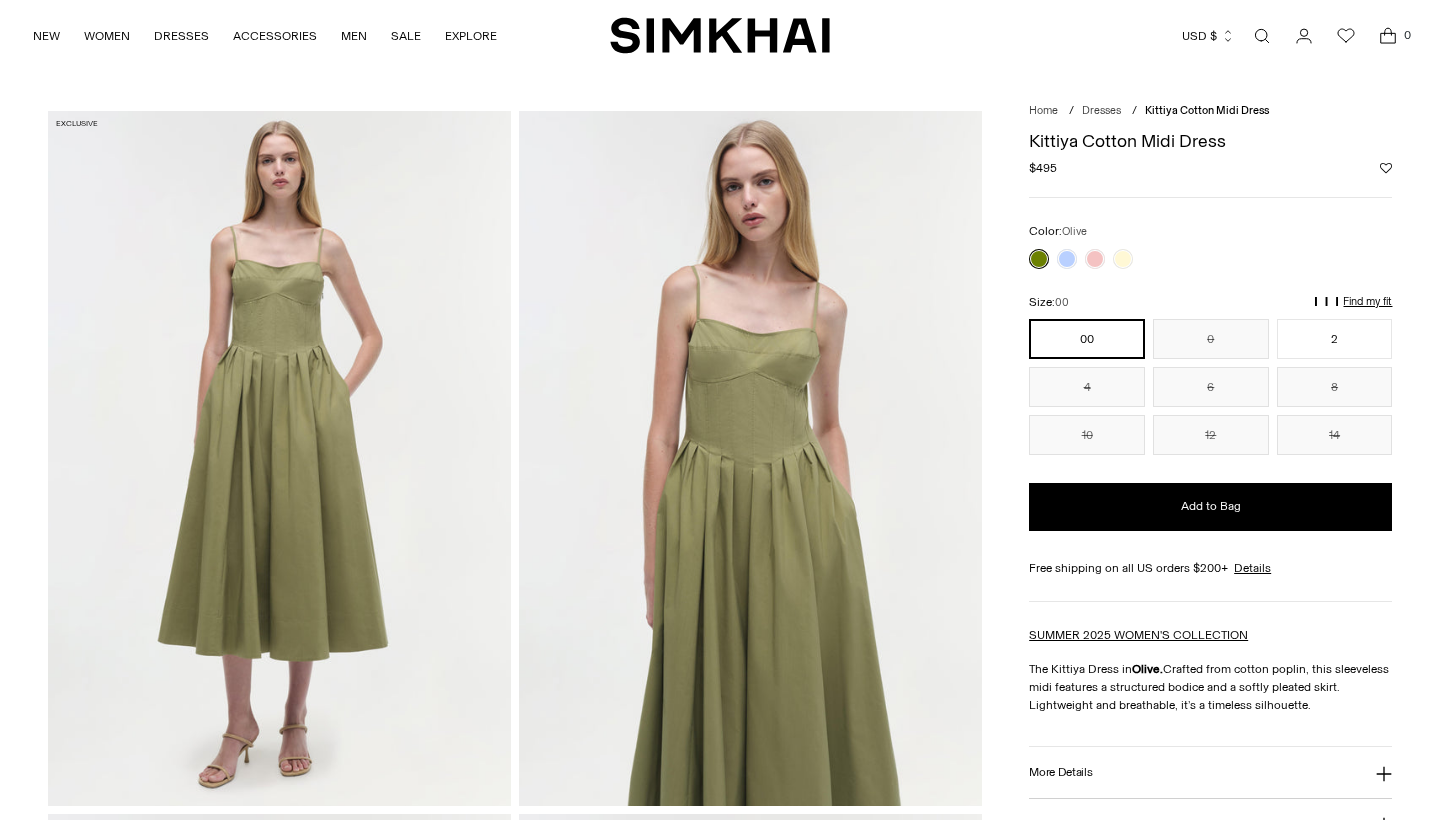 scroll, scrollTop: 0, scrollLeft: 0, axis: both 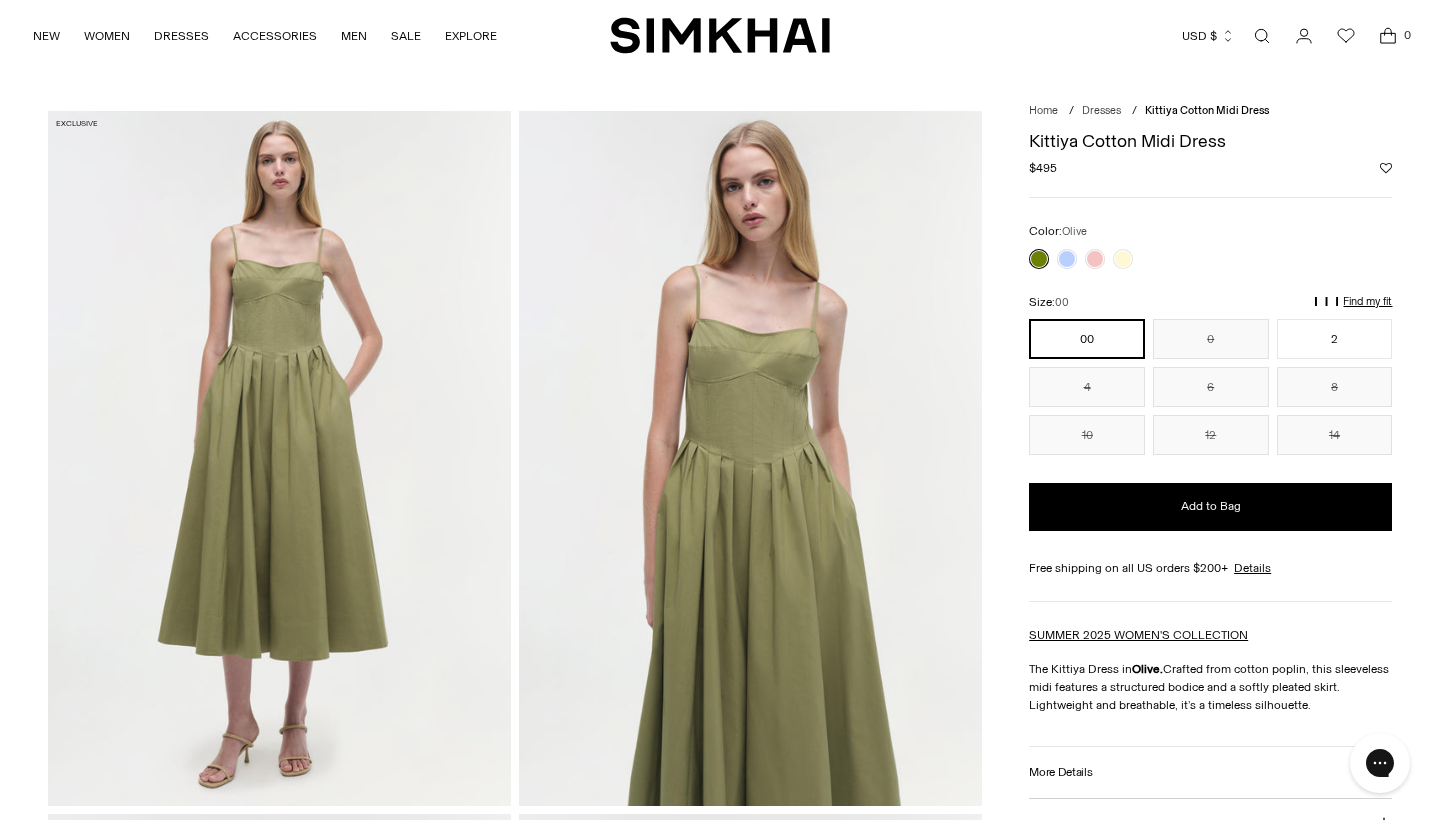 click at bounding box center (1081, 259) 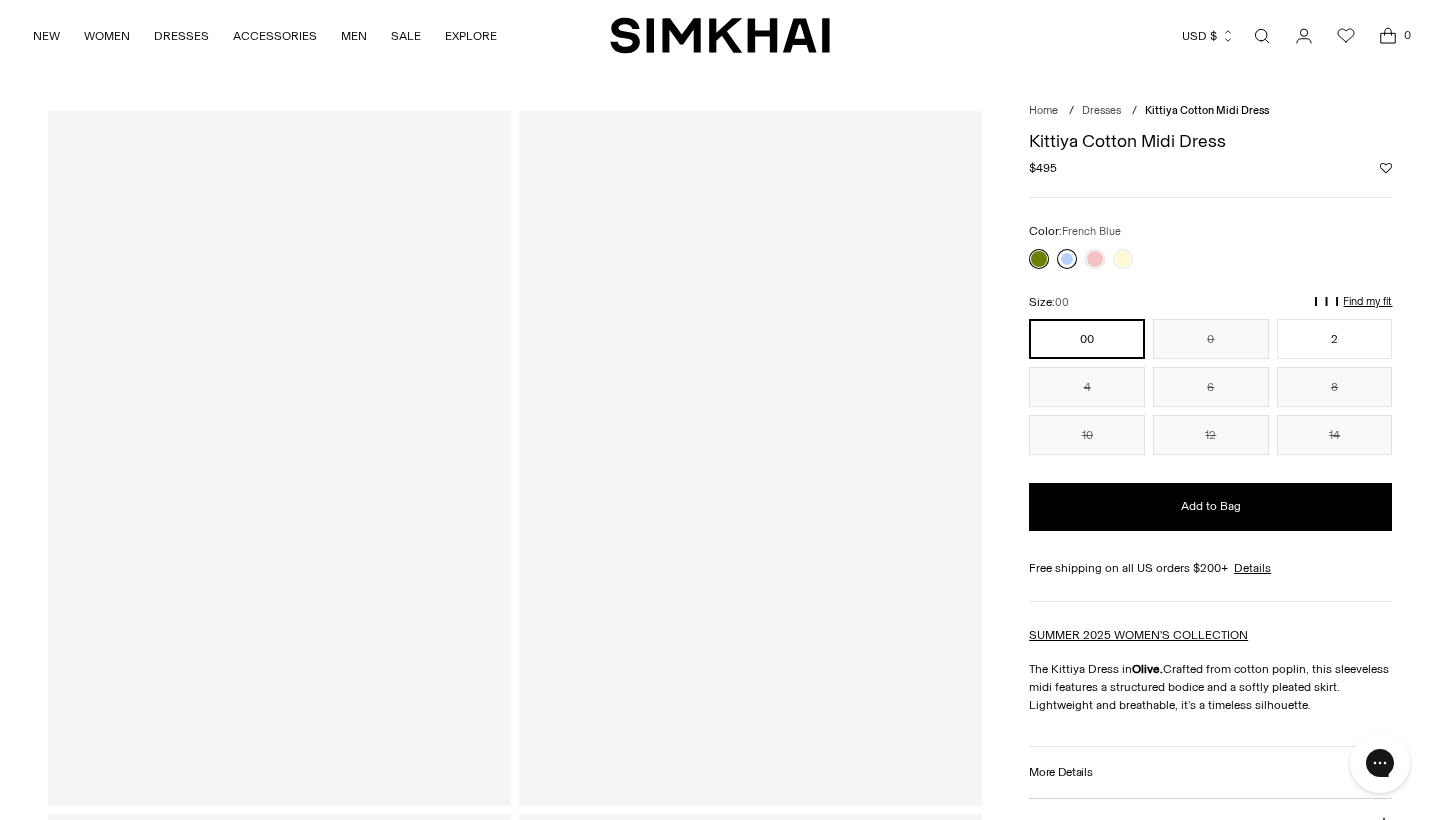 click at bounding box center [1067, 259] 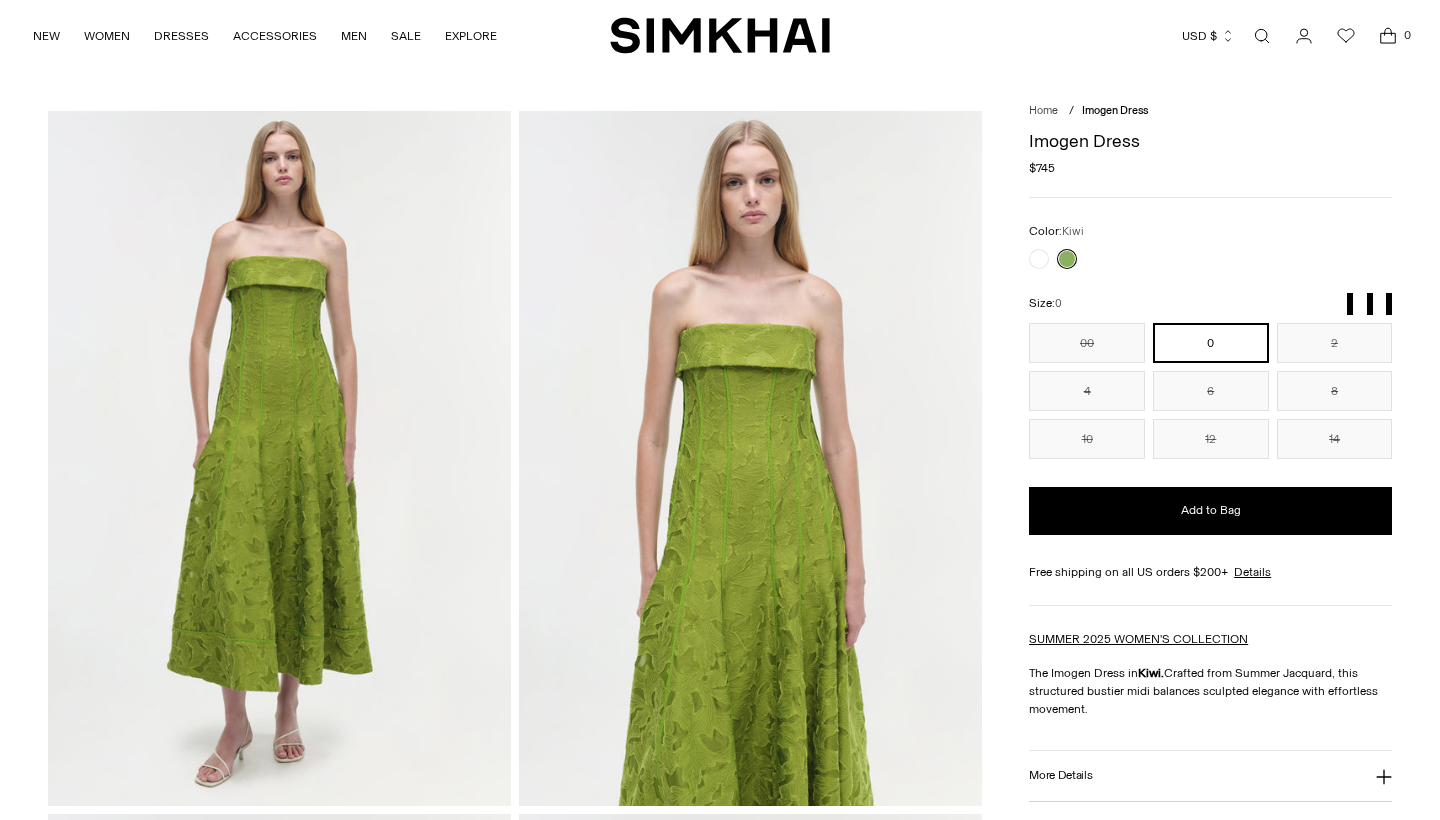 scroll, scrollTop: 0, scrollLeft: 0, axis: both 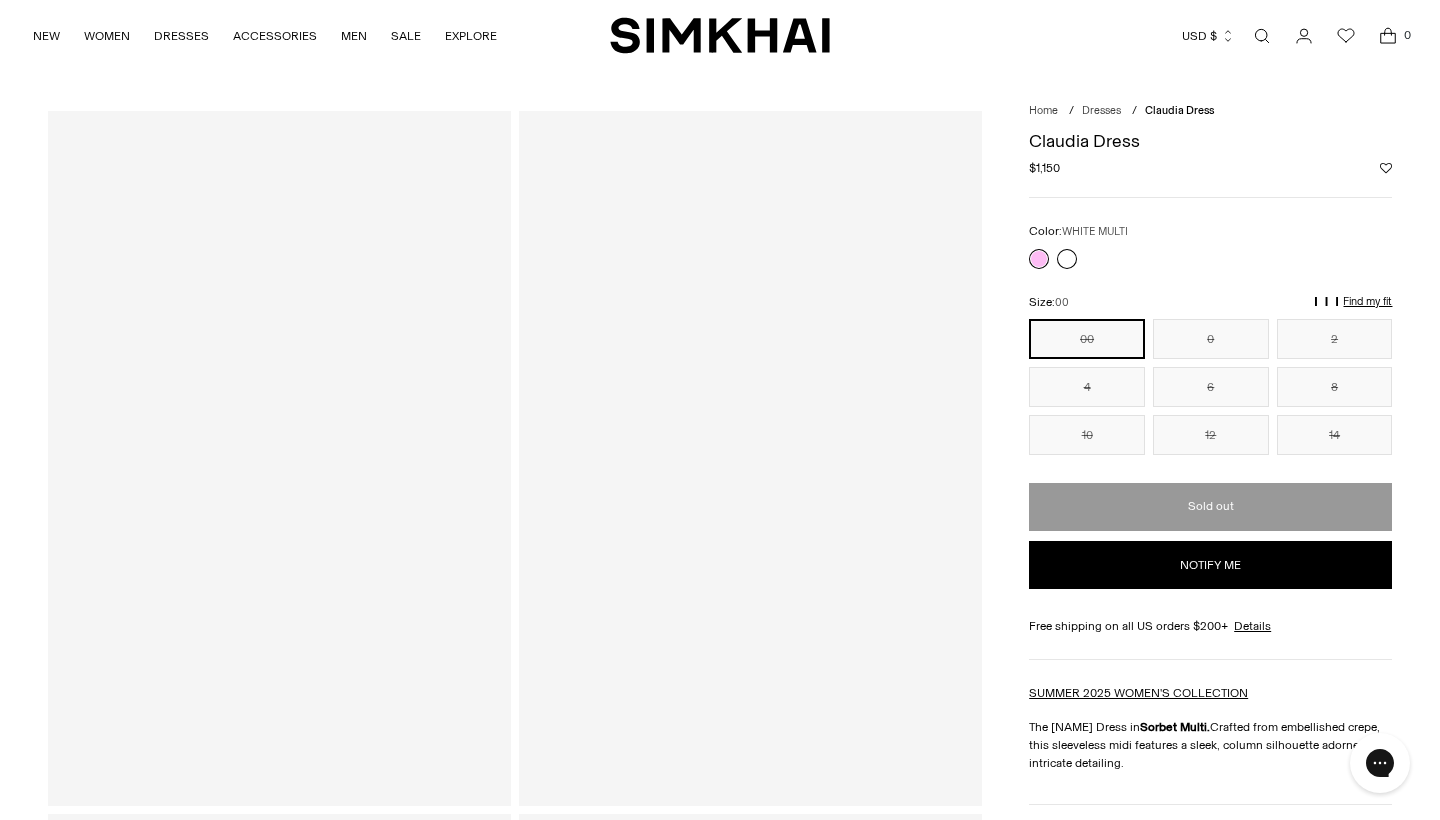 click at bounding box center [1067, 259] 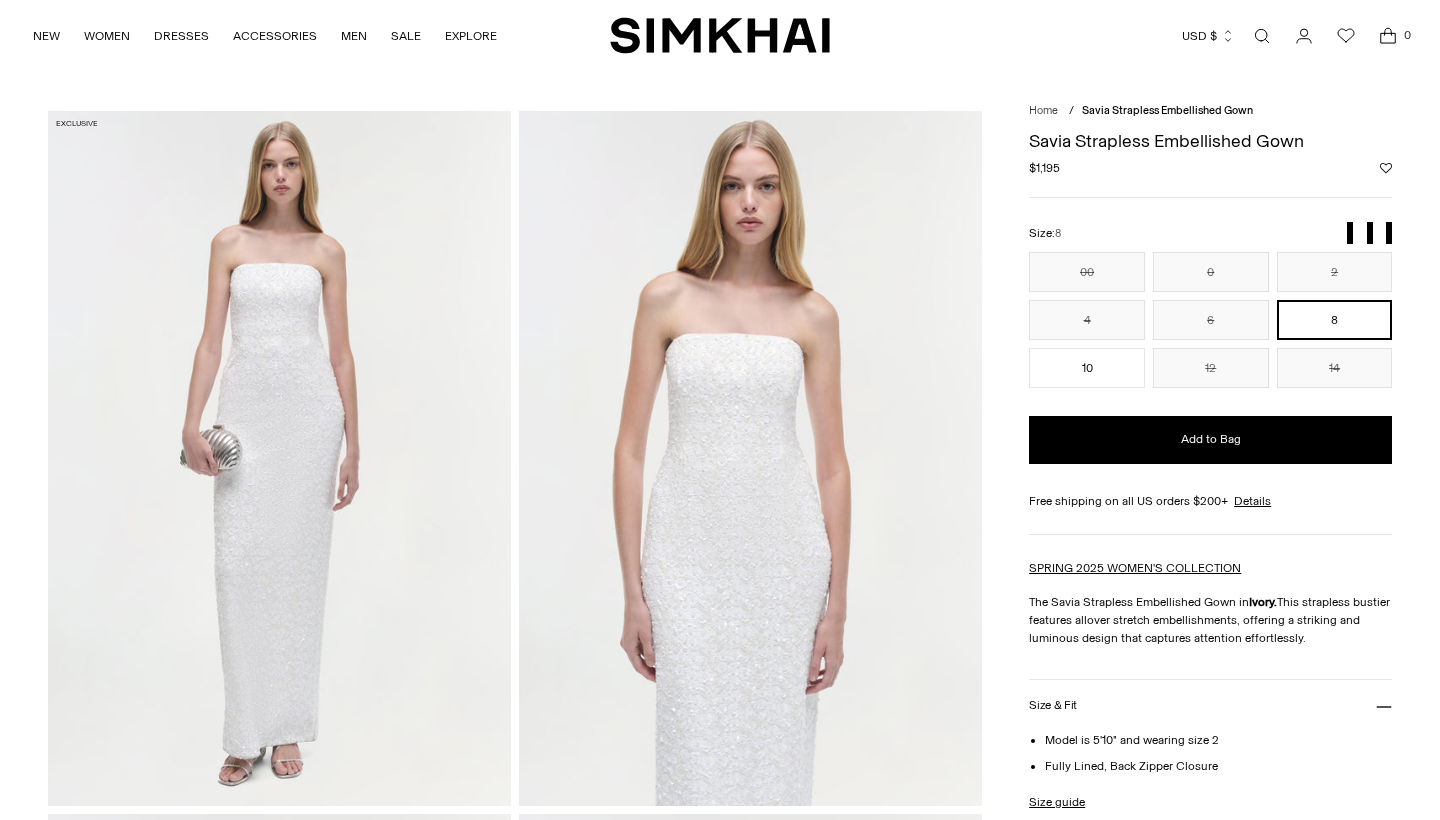 scroll, scrollTop: 0, scrollLeft: 0, axis: both 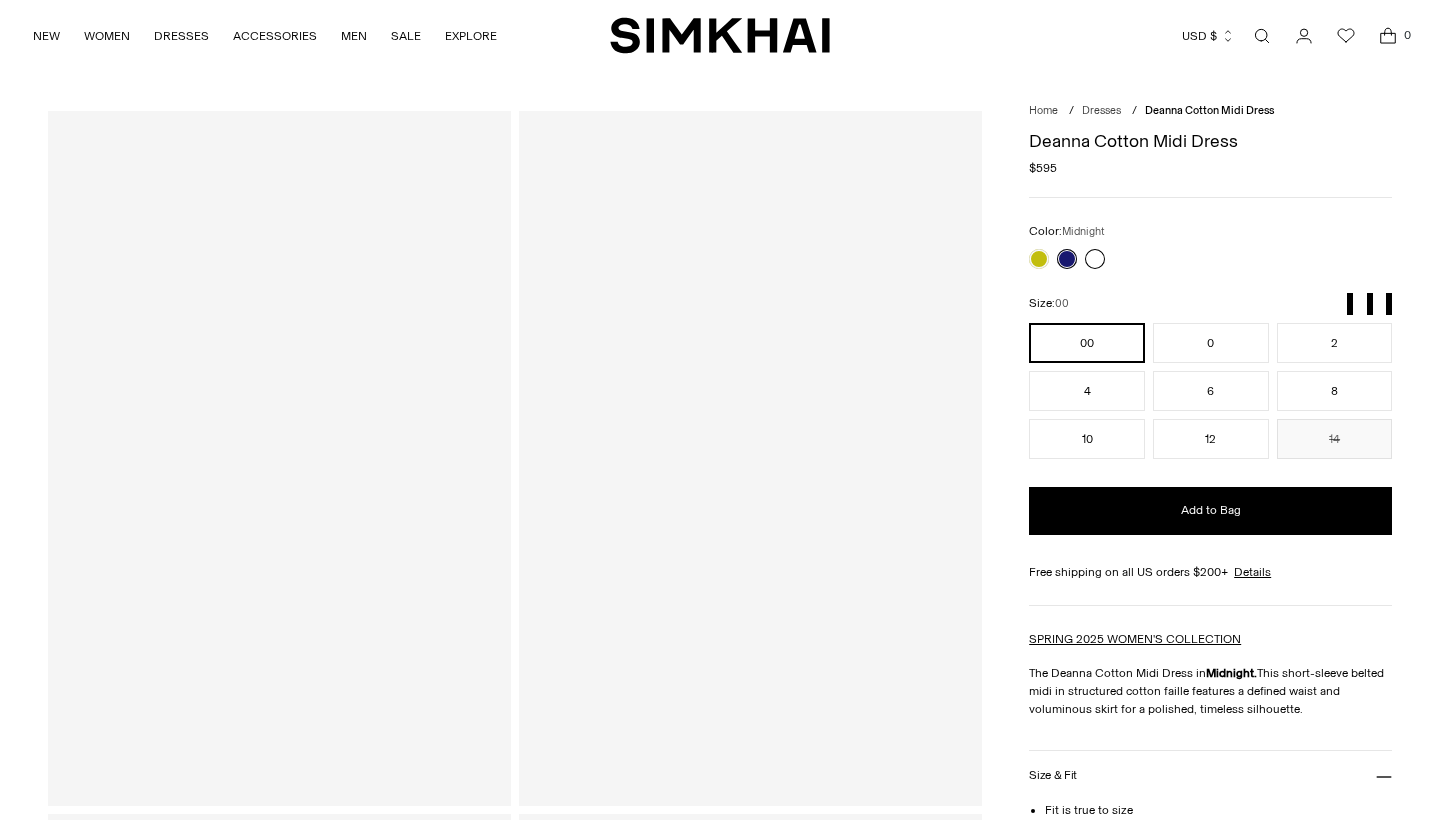 click at bounding box center (1095, 259) 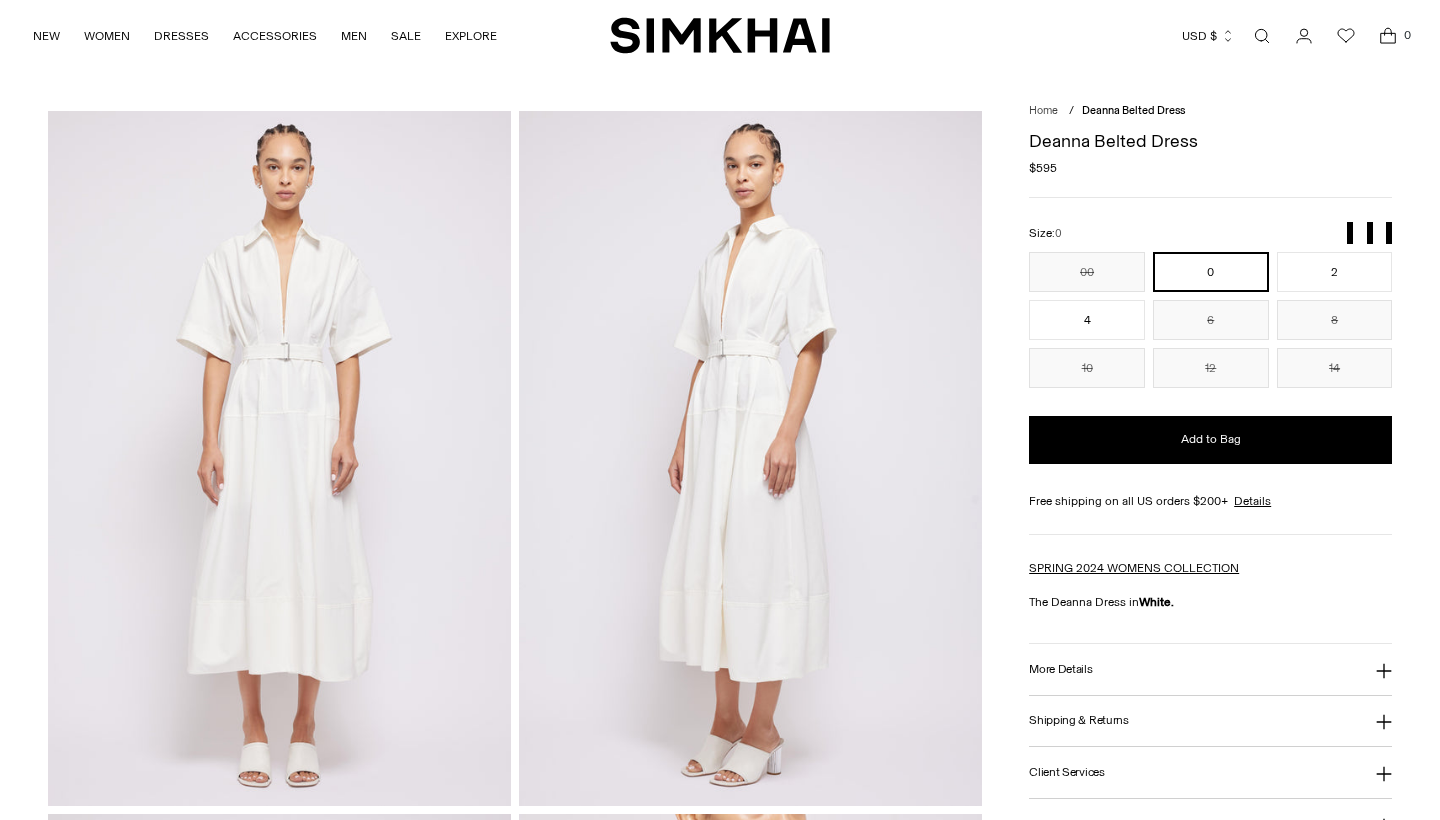 scroll, scrollTop: 0, scrollLeft: 0, axis: both 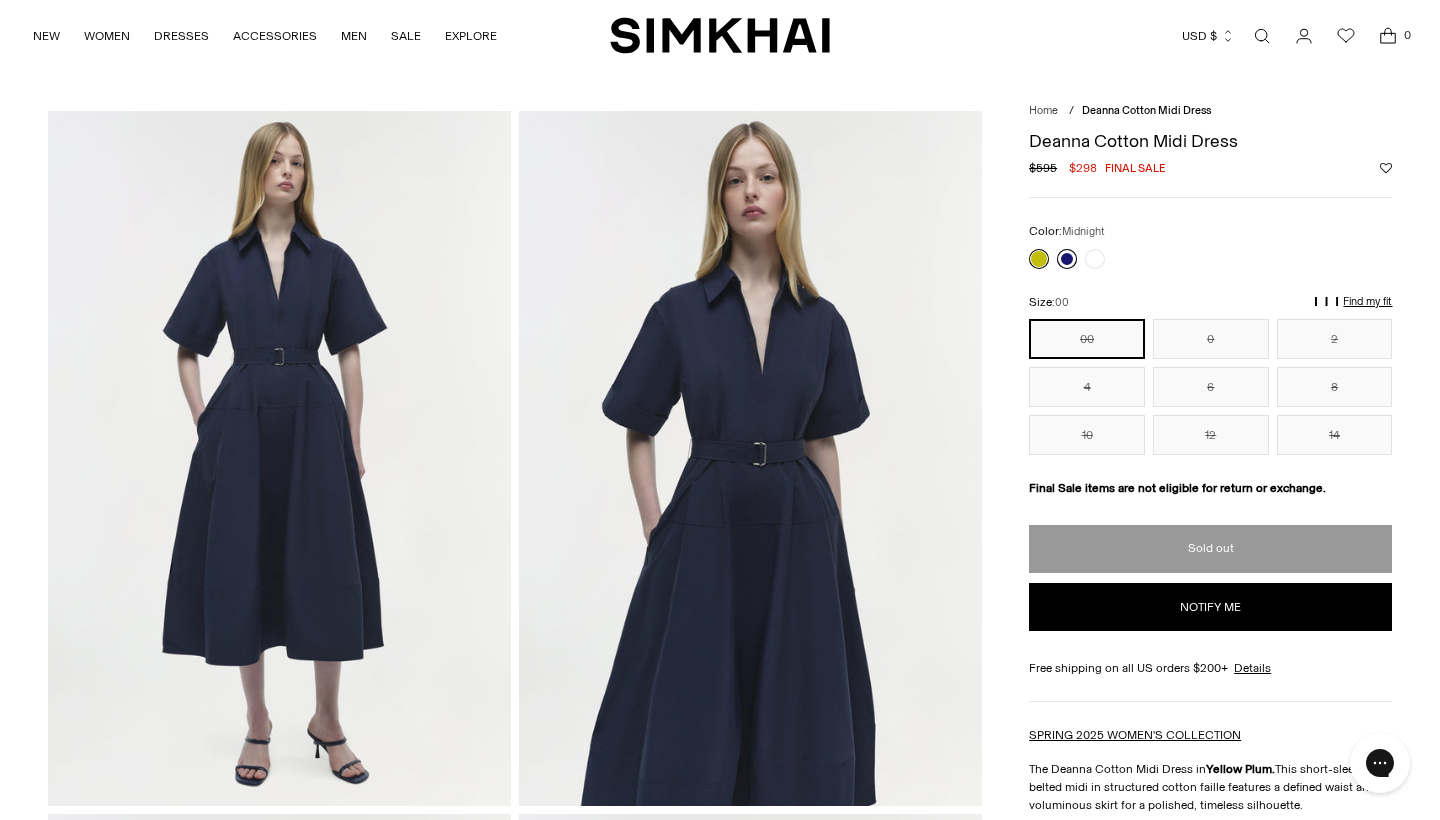 click at bounding box center (1067, 259) 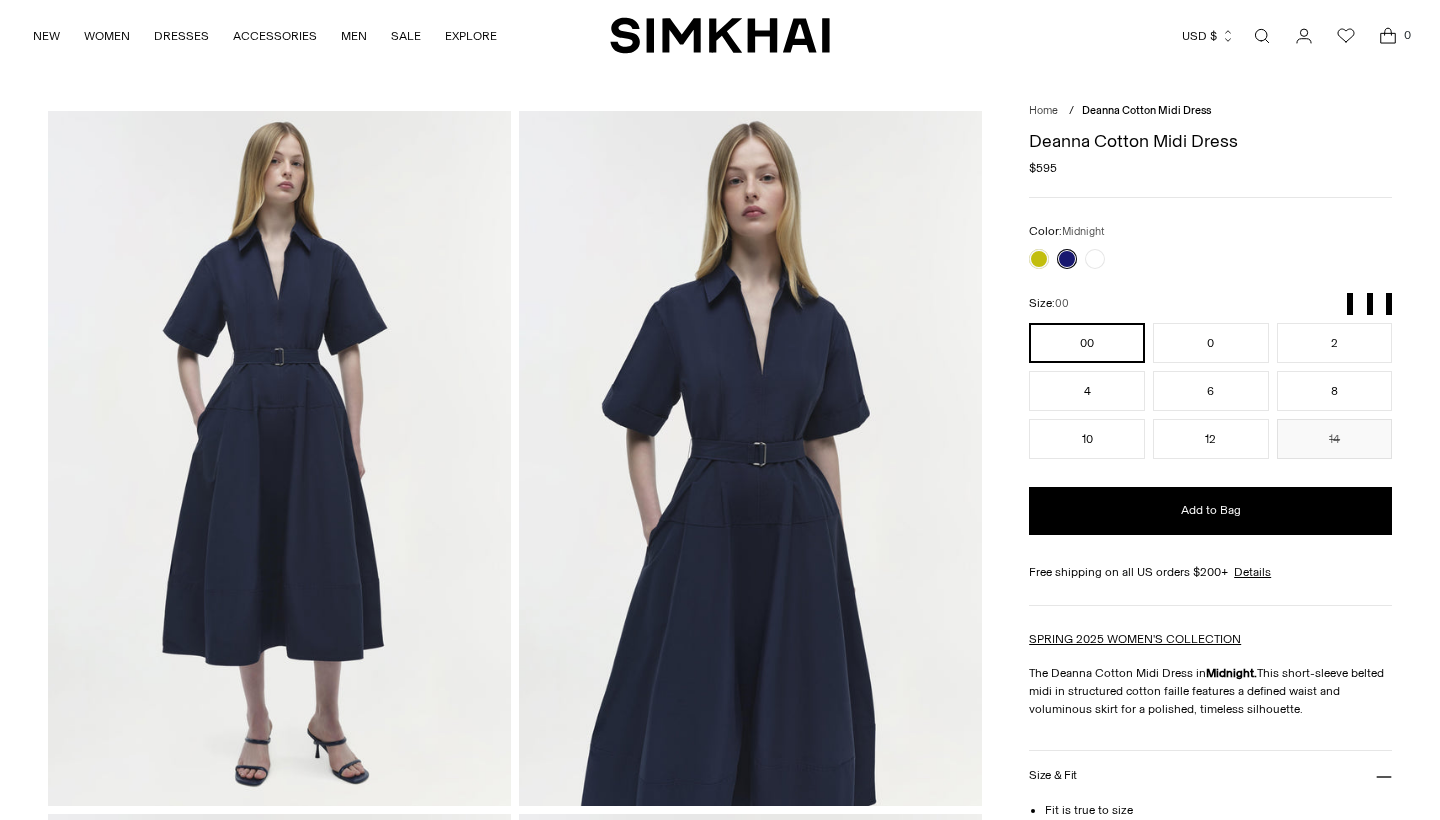scroll, scrollTop: 0, scrollLeft: 0, axis: both 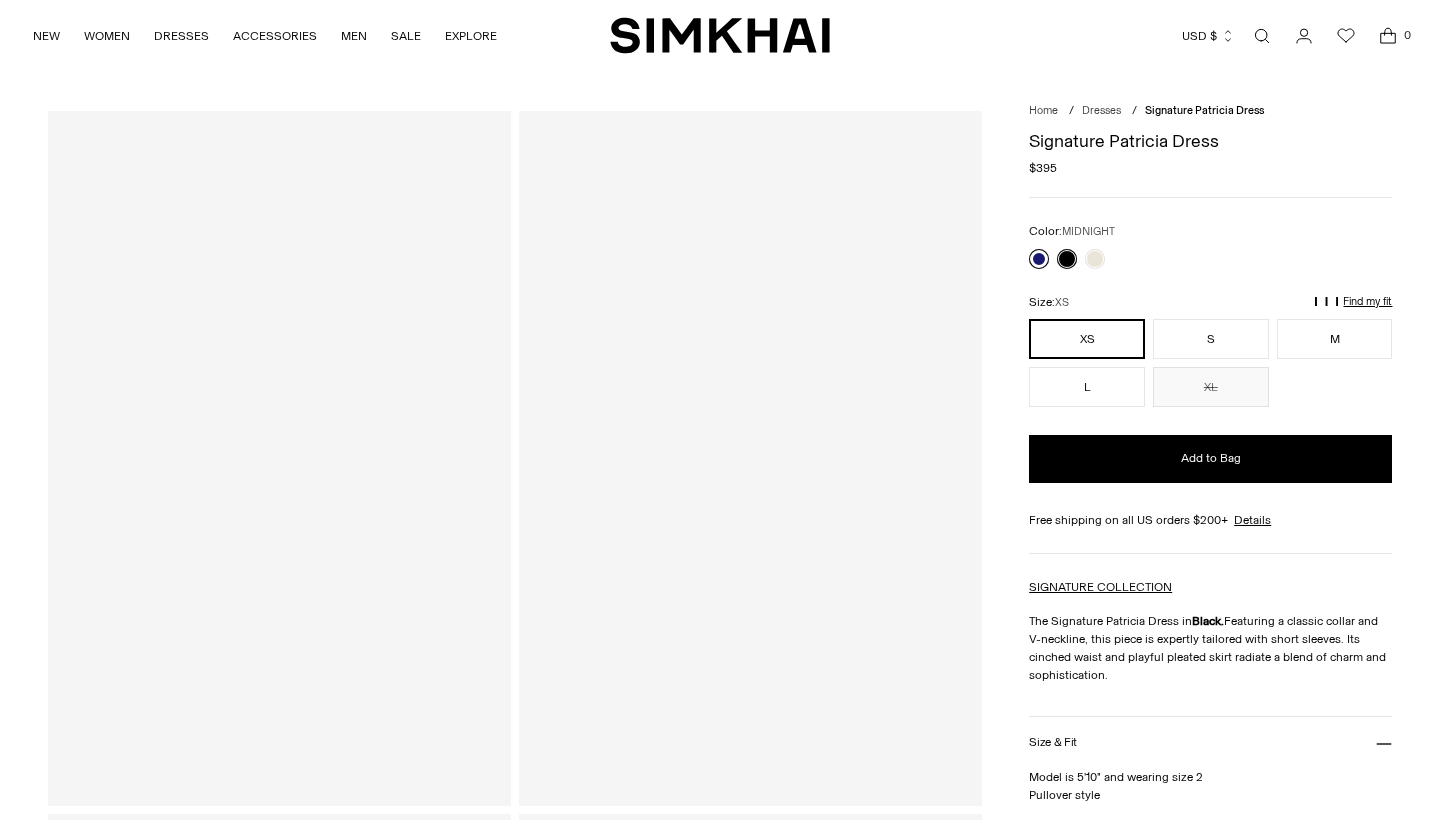 click at bounding box center (1039, 259) 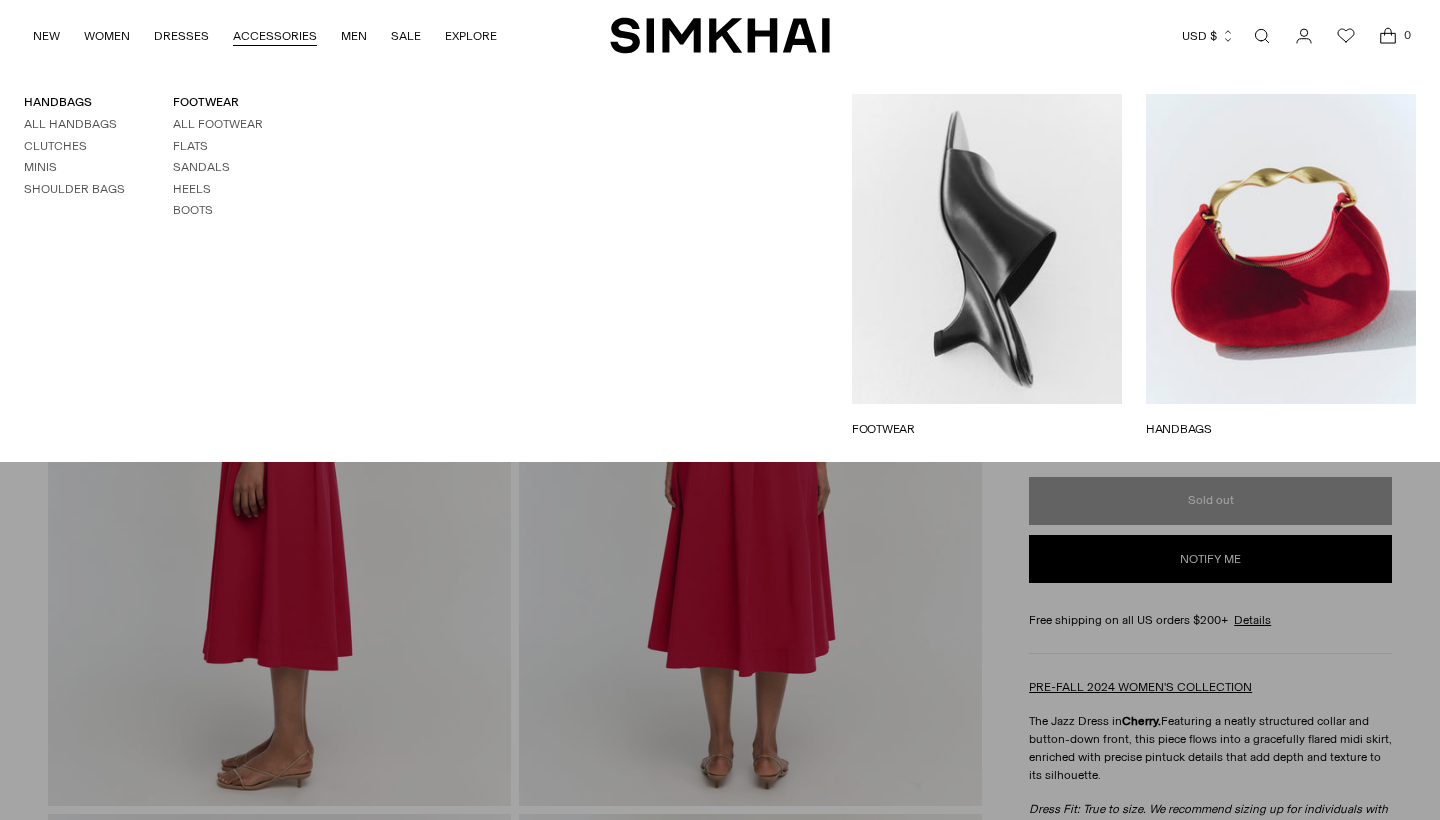 scroll, scrollTop: 0, scrollLeft: 0, axis: both 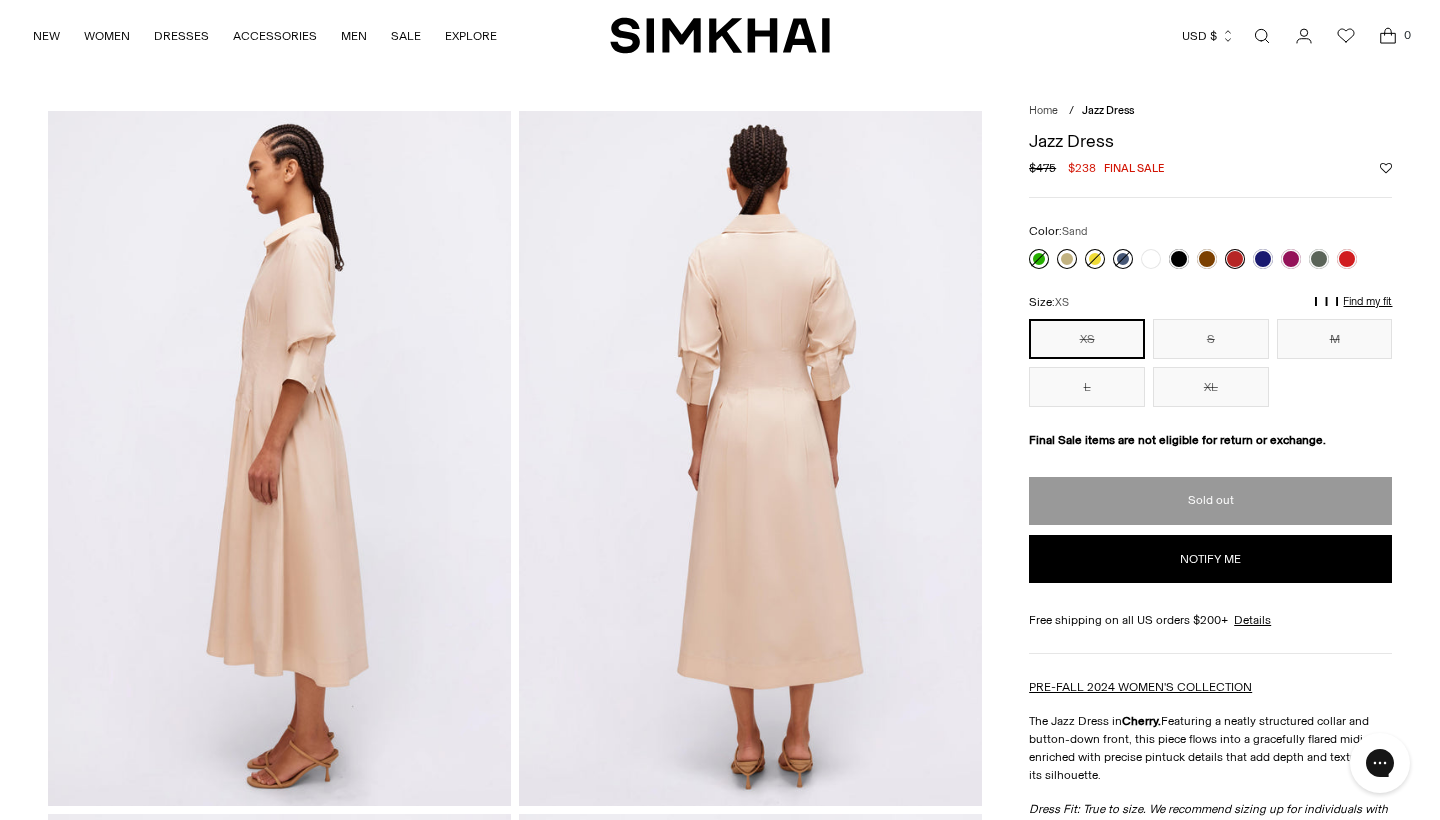 click at bounding box center [1067, 259] 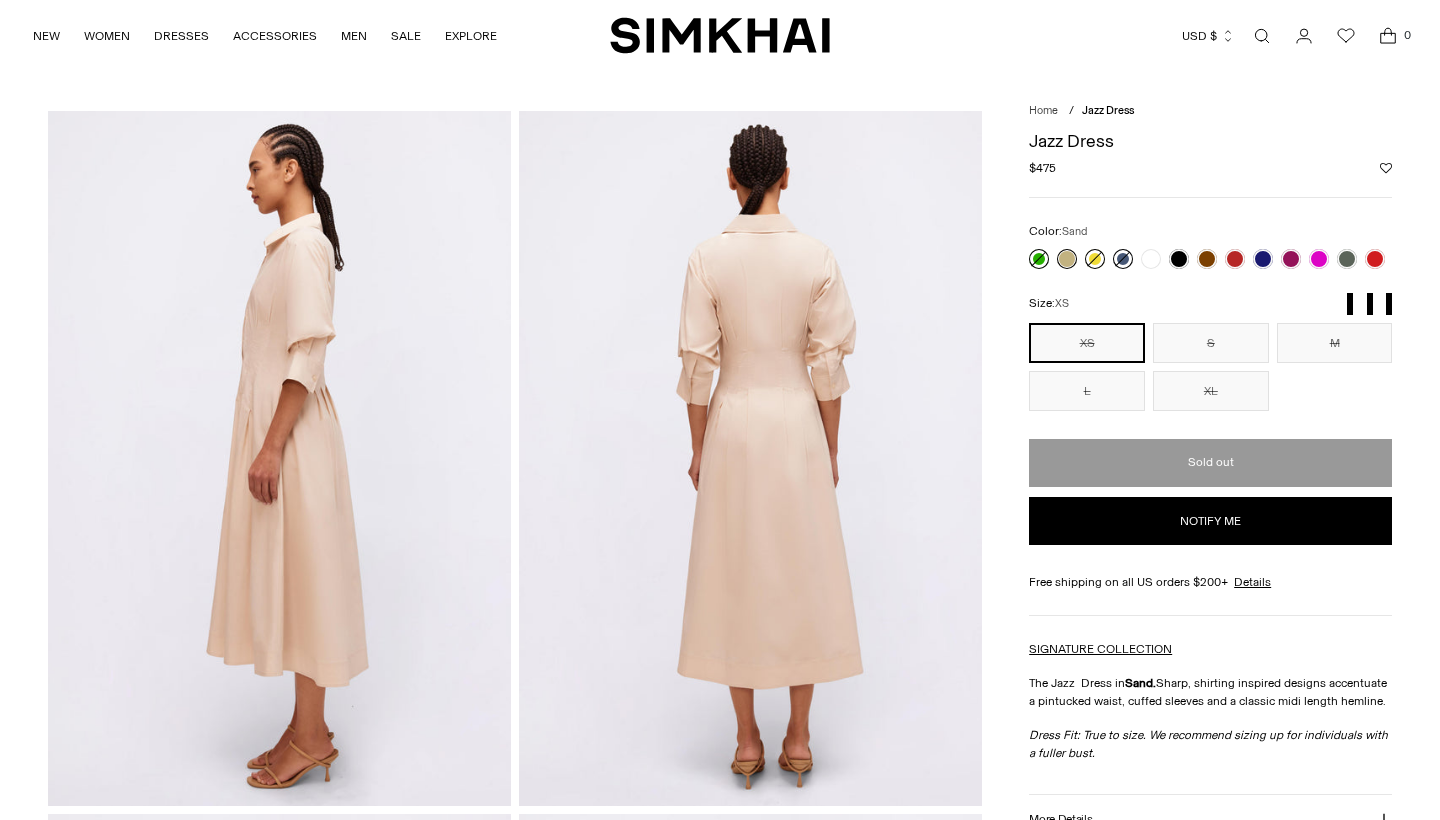 scroll, scrollTop: 0, scrollLeft: 0, axis: both 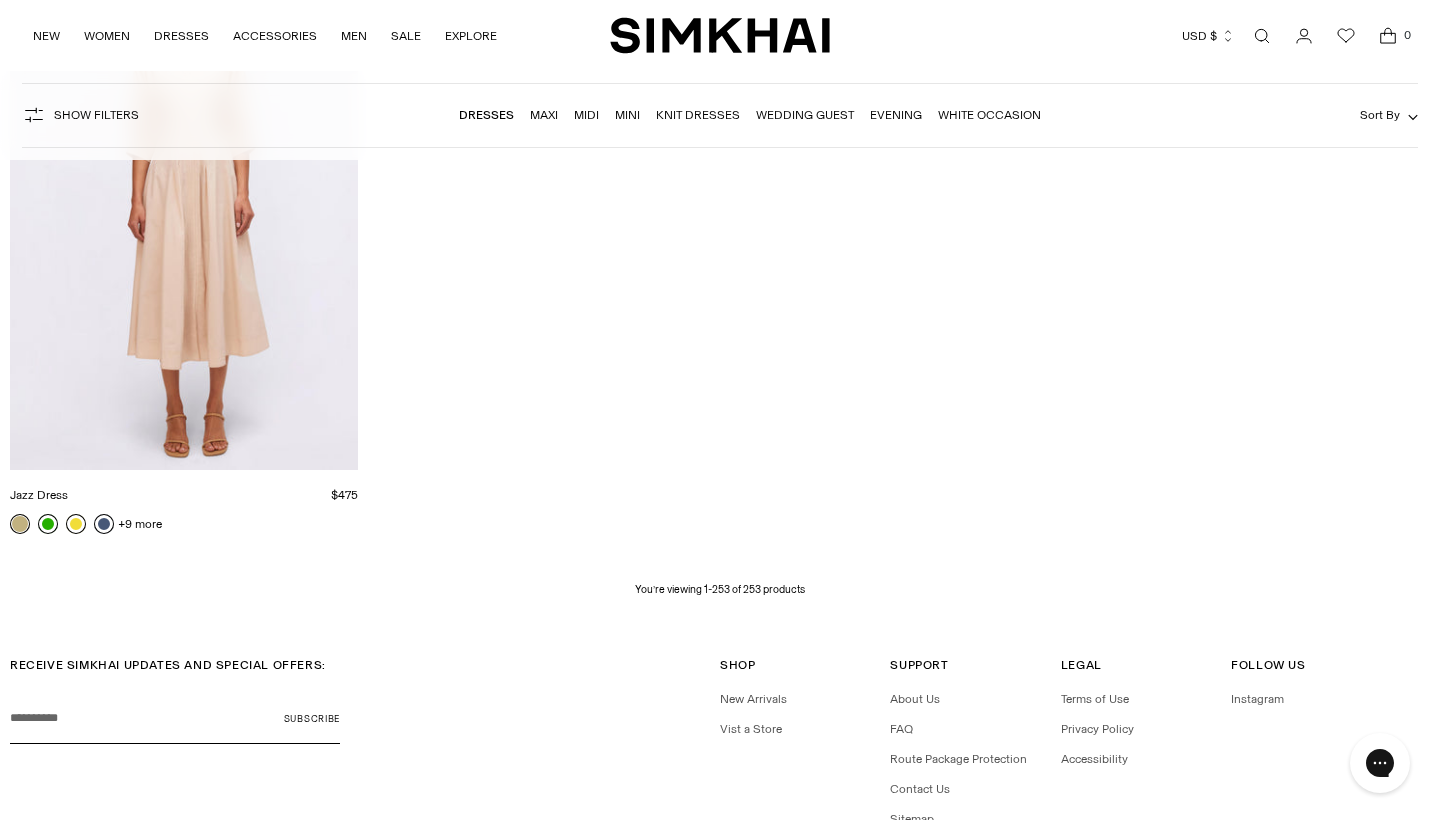 click on "Wedding Guest" at bounding box center [805, 115] 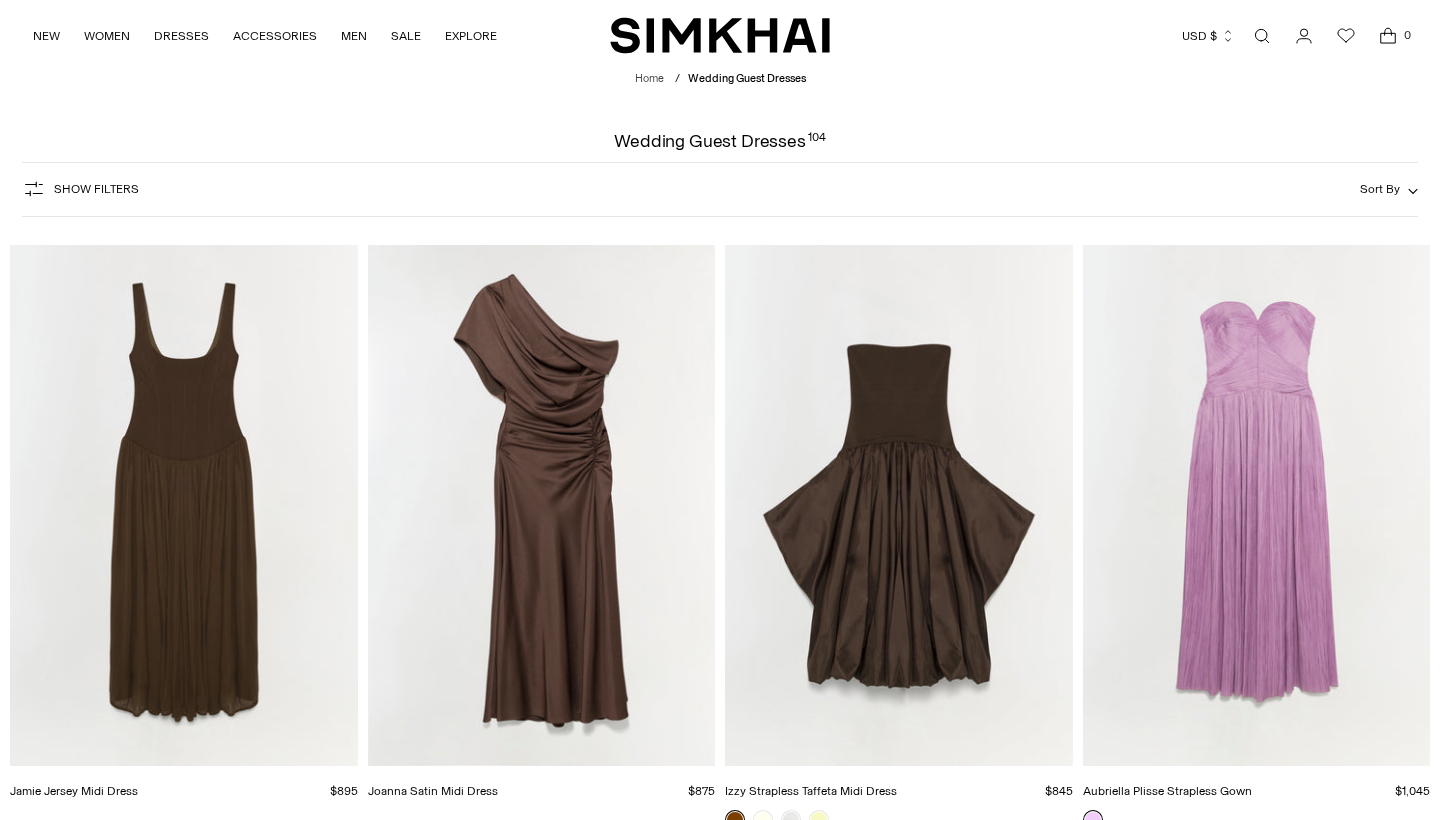scroll, scrollTop: 0, scrollLeft: 0, axis: both 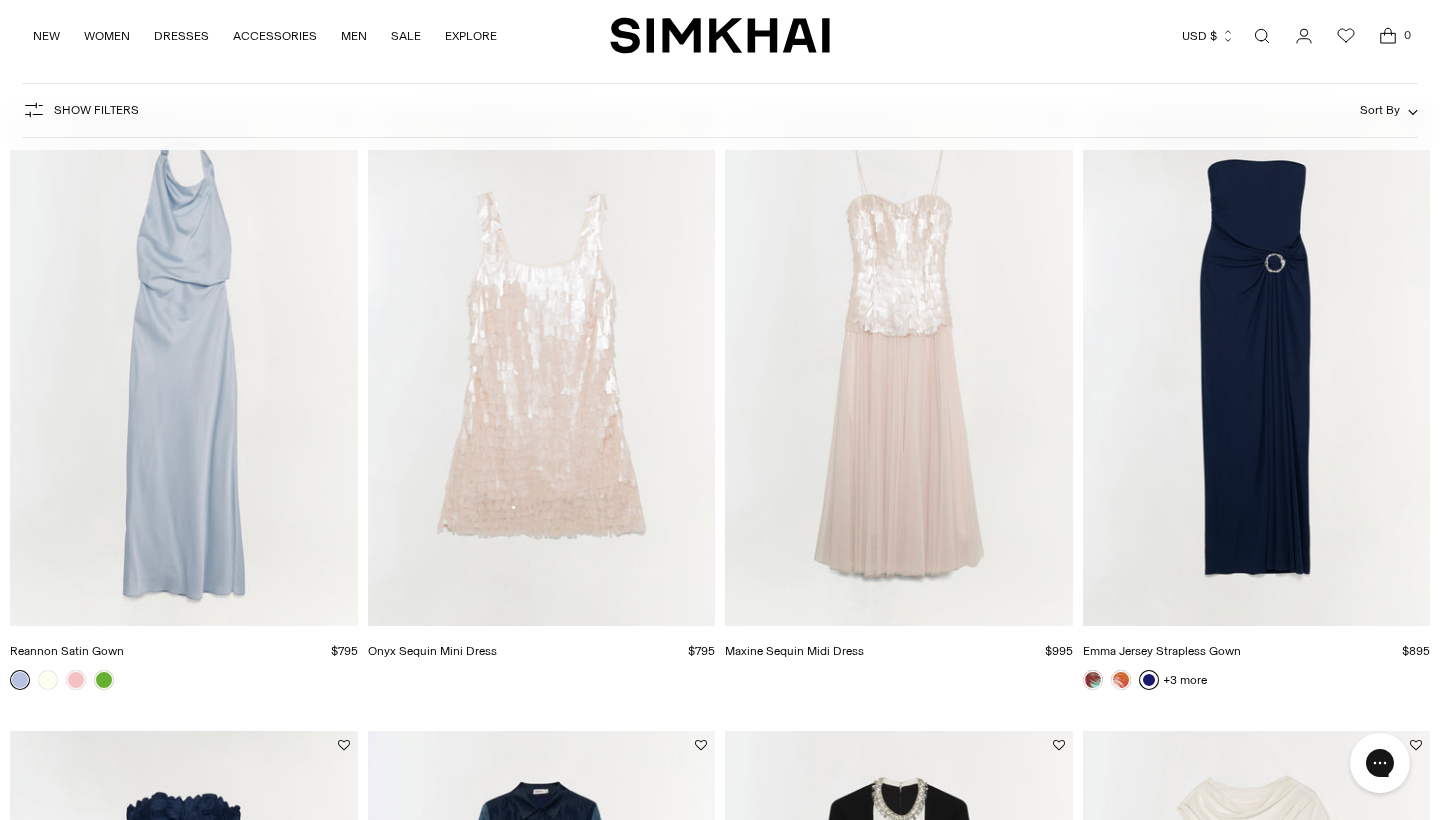 click at bounding box center (0, 0) 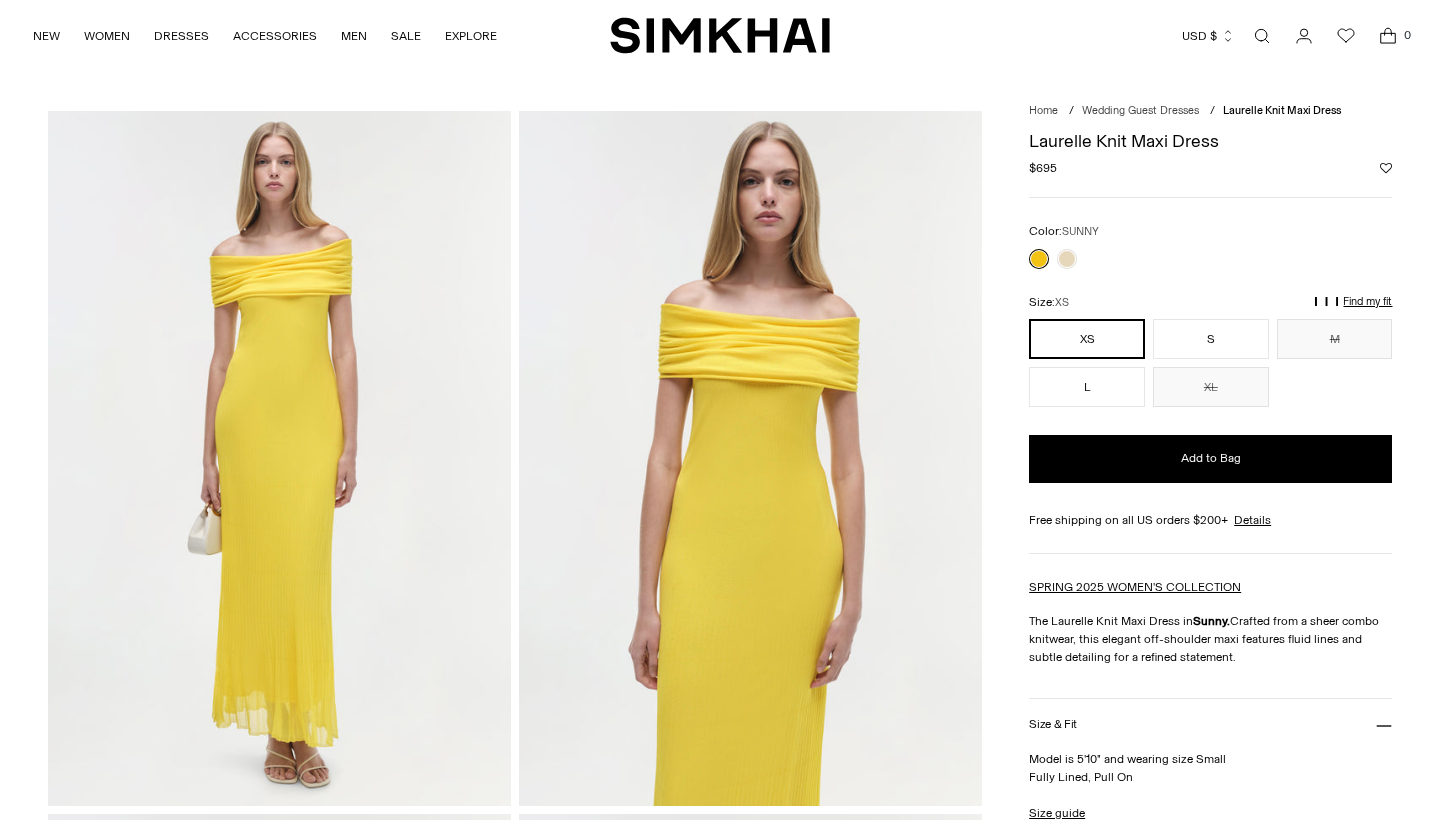 scroll, scrollTop: 0, scrollLeft: 0, axis: both 